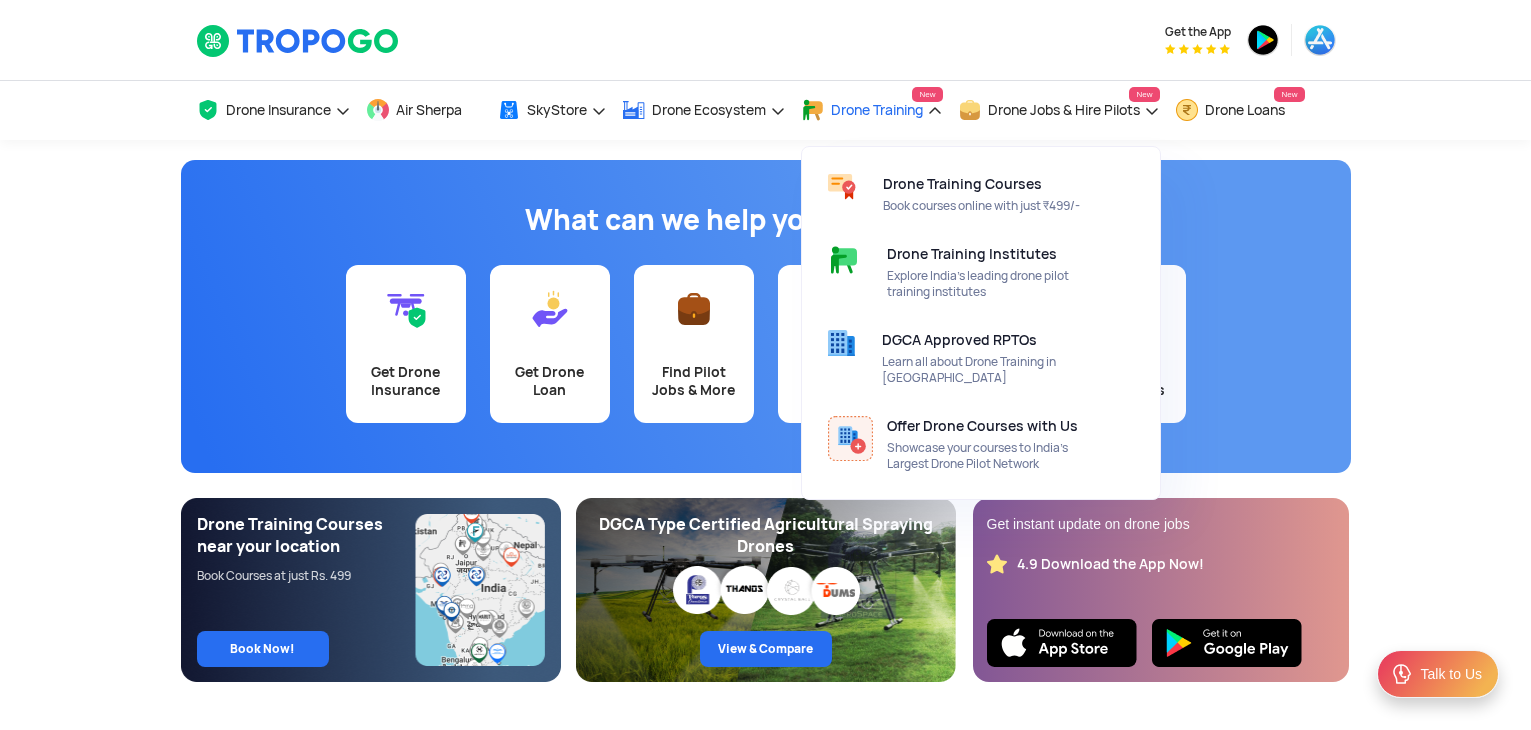scroll, scrollTop: 0, scrollLeft: 0, axis: both 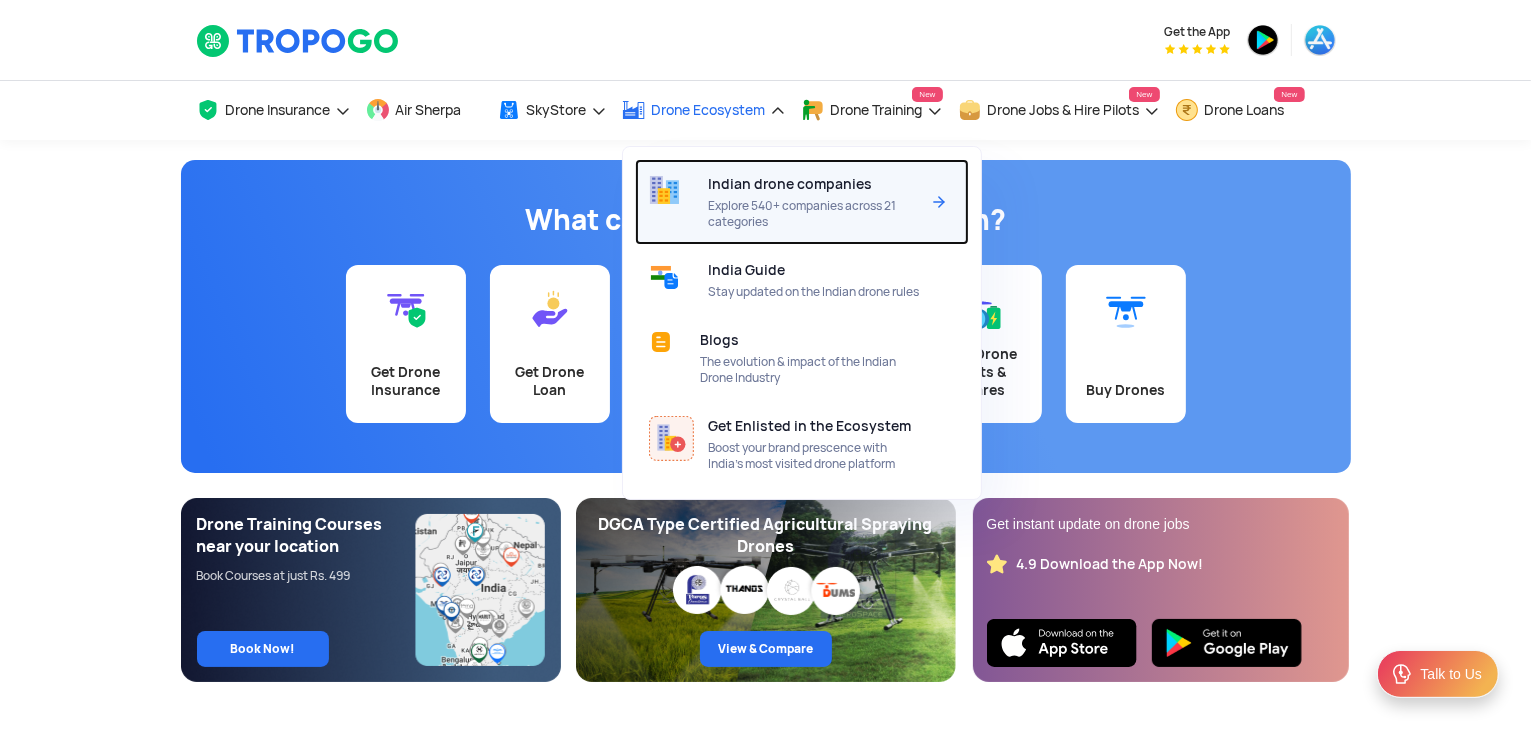 click on "Indian drone companies Explore 540+ companies across 21 categories" at bounding box center [817, 202] 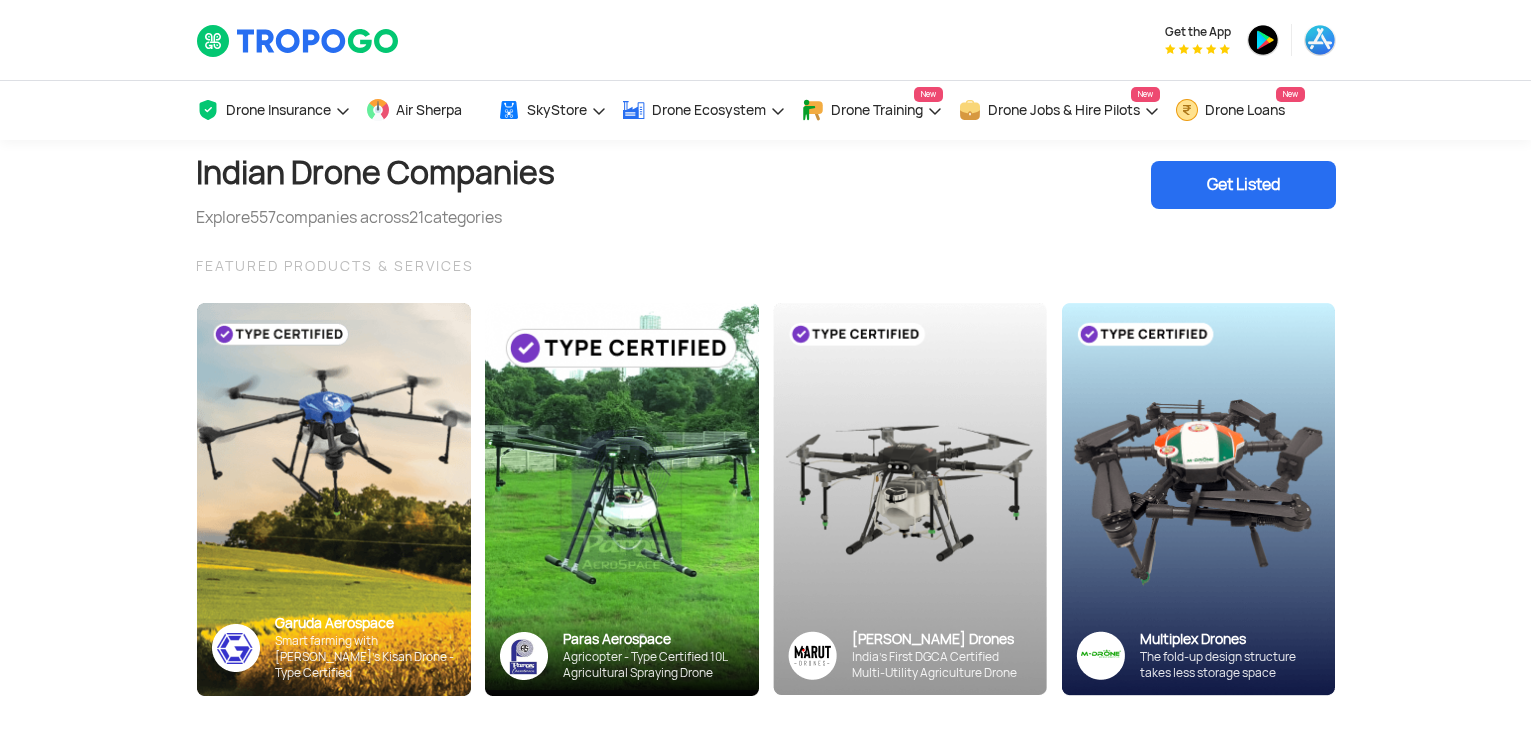 scroll, scrollTop: 0, scrollLeft: 0, axis: both 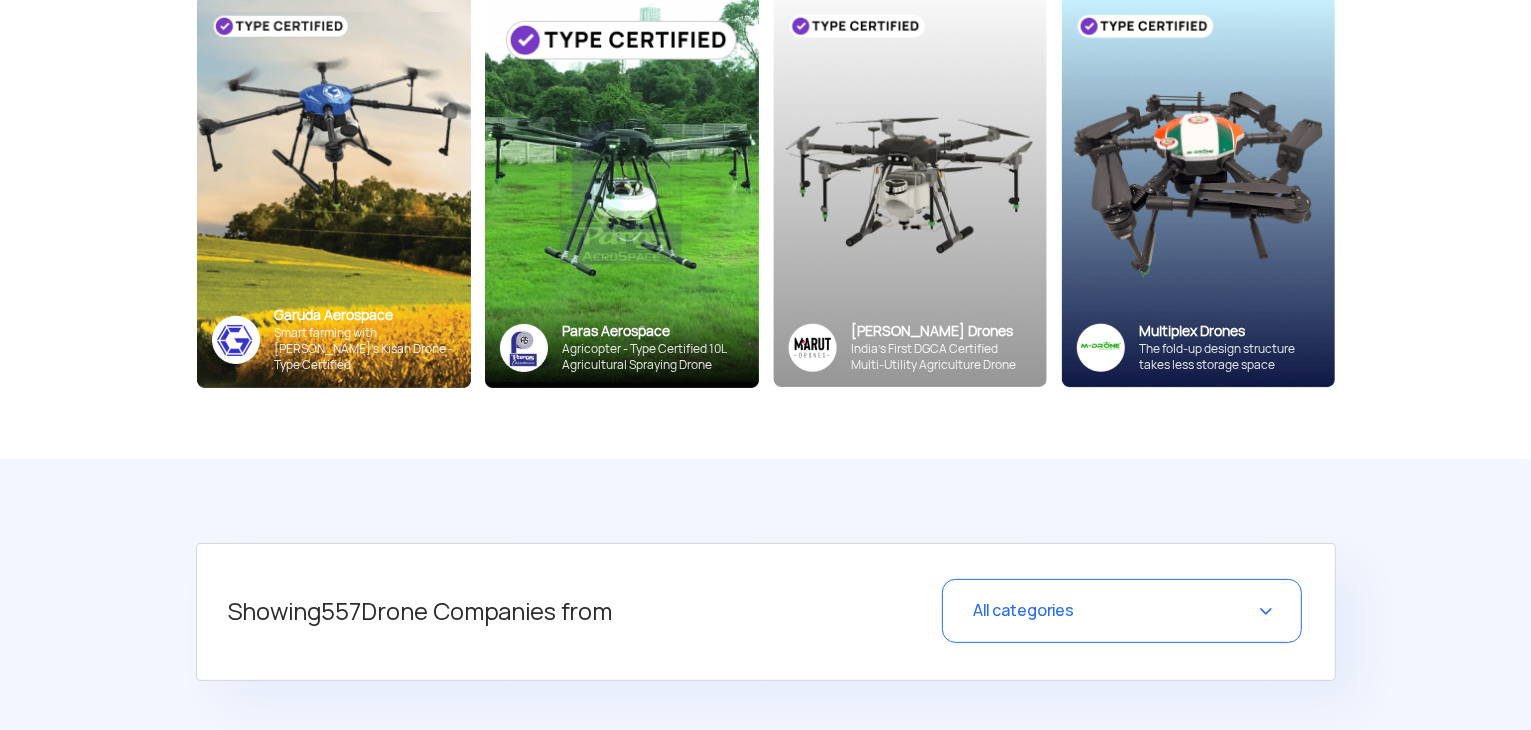 click on "All categories" at bounding box center [1122, 611] 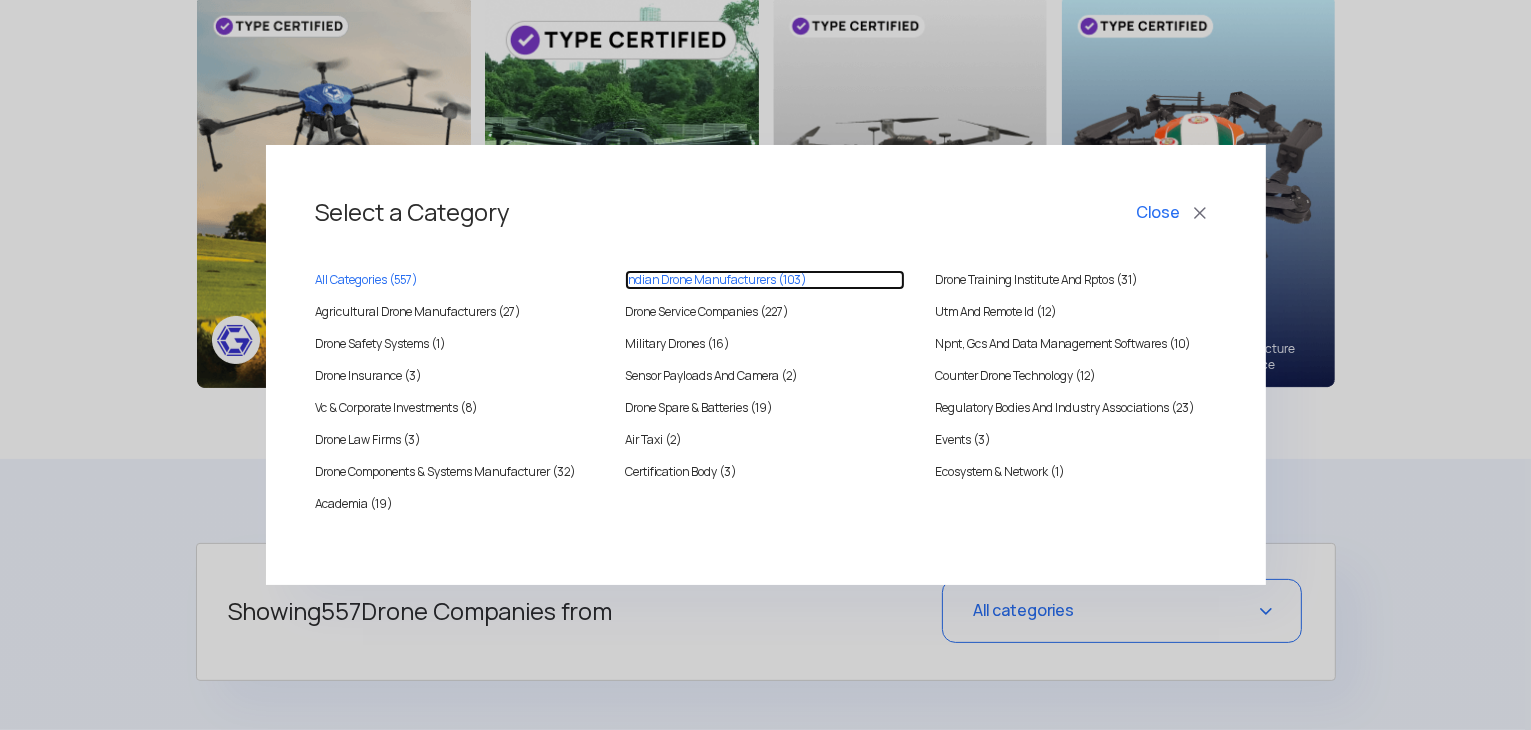 click on "Indian Drone Manufacturers (103)" at bounding box center (765, 280) 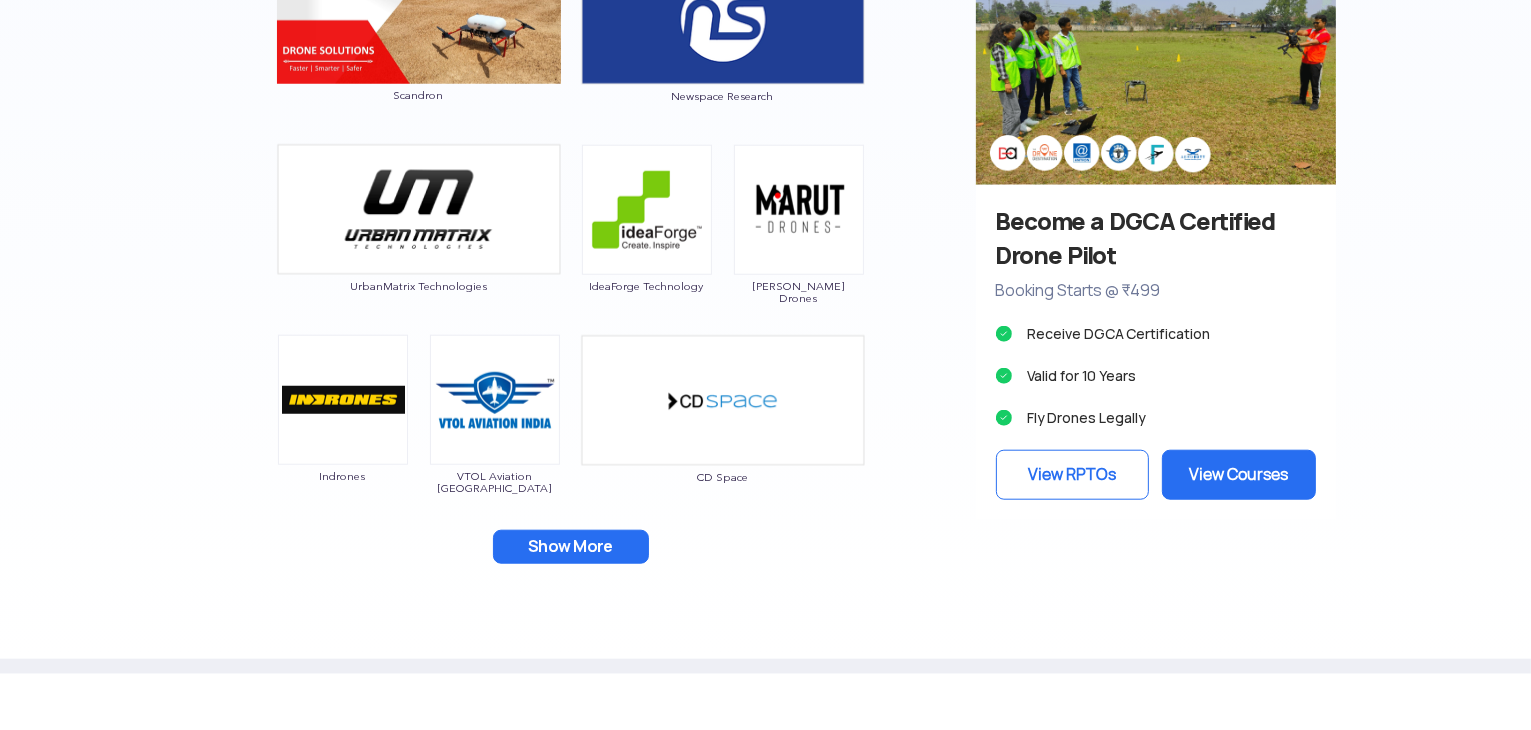 scroll, scrollTop: 1880, scrollLeft: 0, axis: vertical 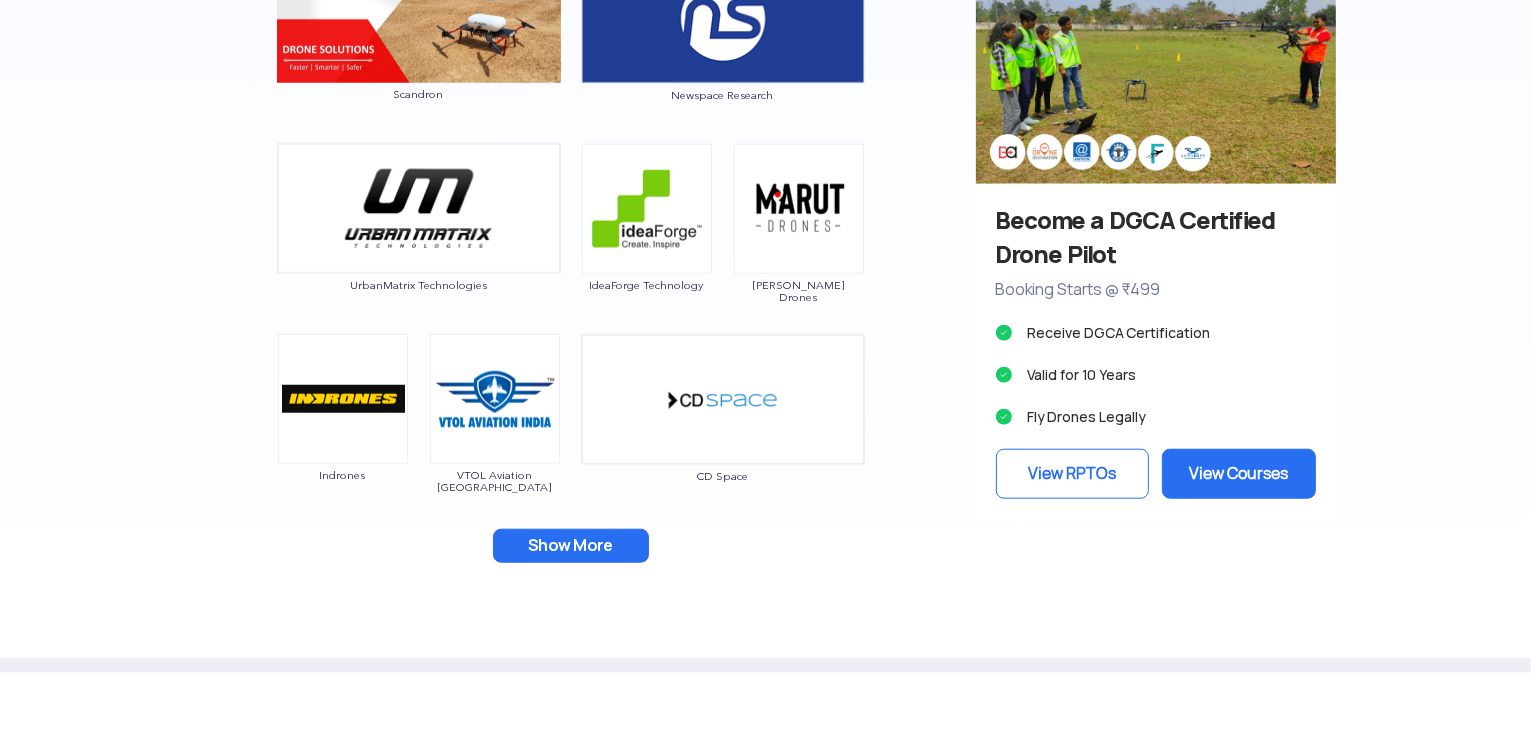 click on "Show More" at bounding box center (571, 546) 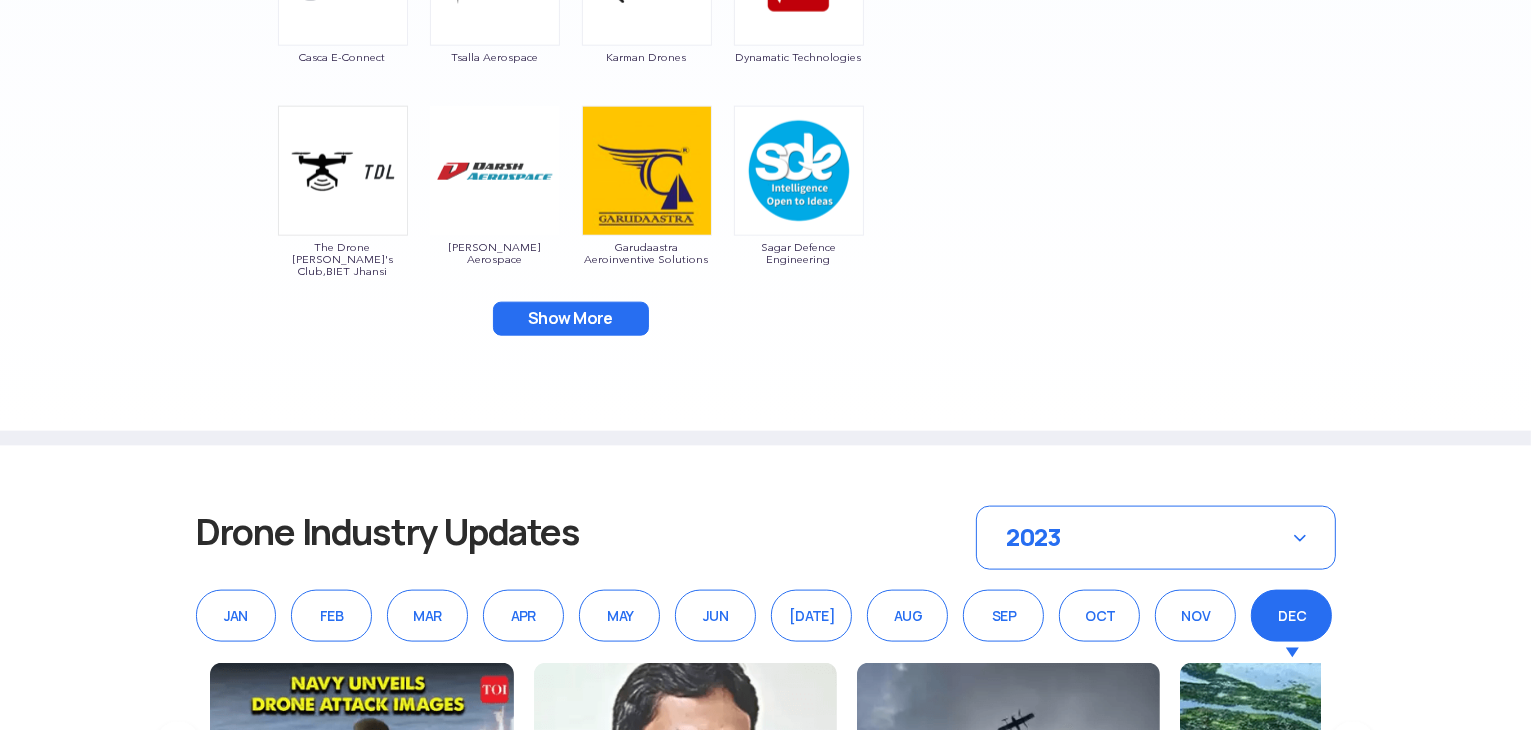 scroll, scrollTop: 2494, scrollLeft: 0, axis: vertical 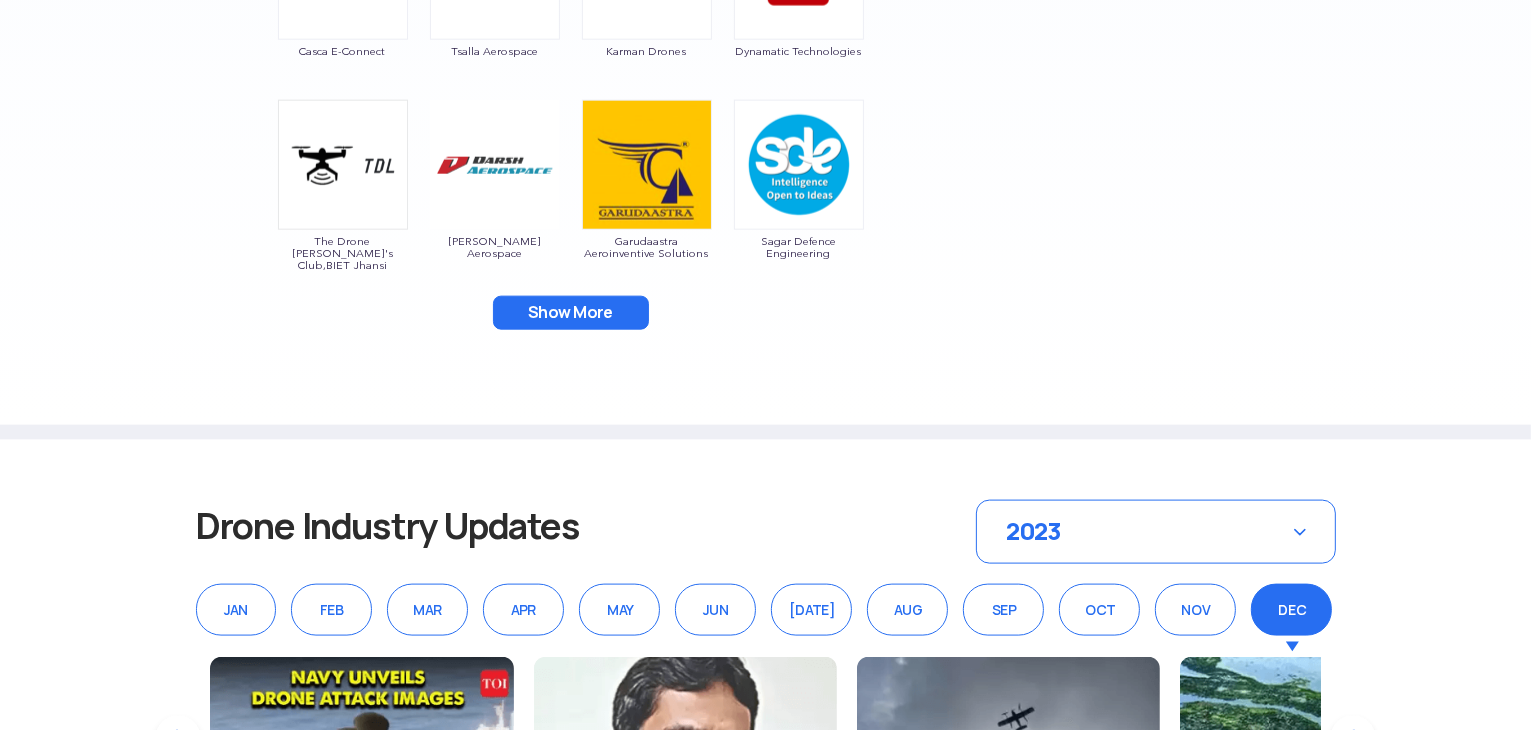 click on "Show More" at bounding box center [571, 313] 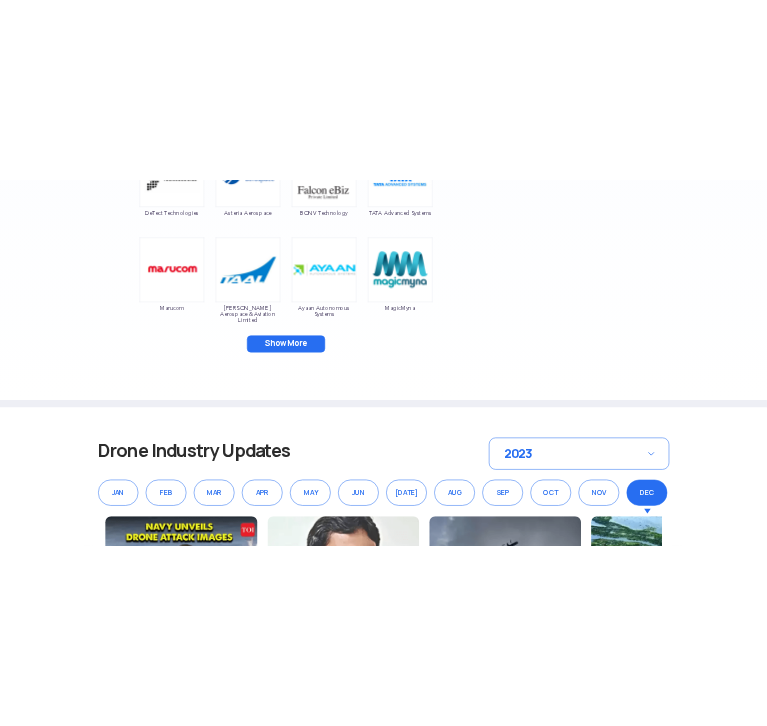 scroll, scrollTop: 2862, scrollLeft: 0, axis: vertical 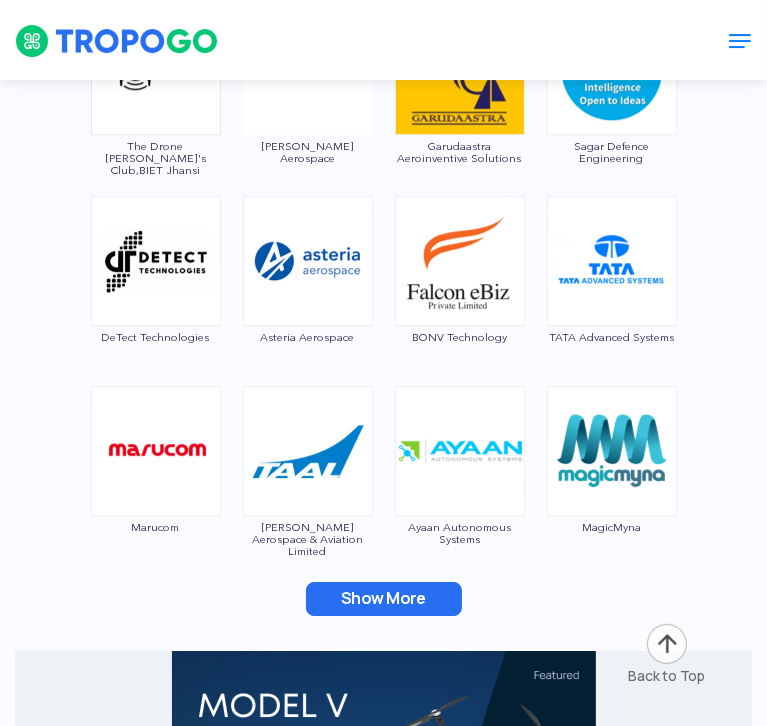 click on "Show More" at bounding box center (384, 599) 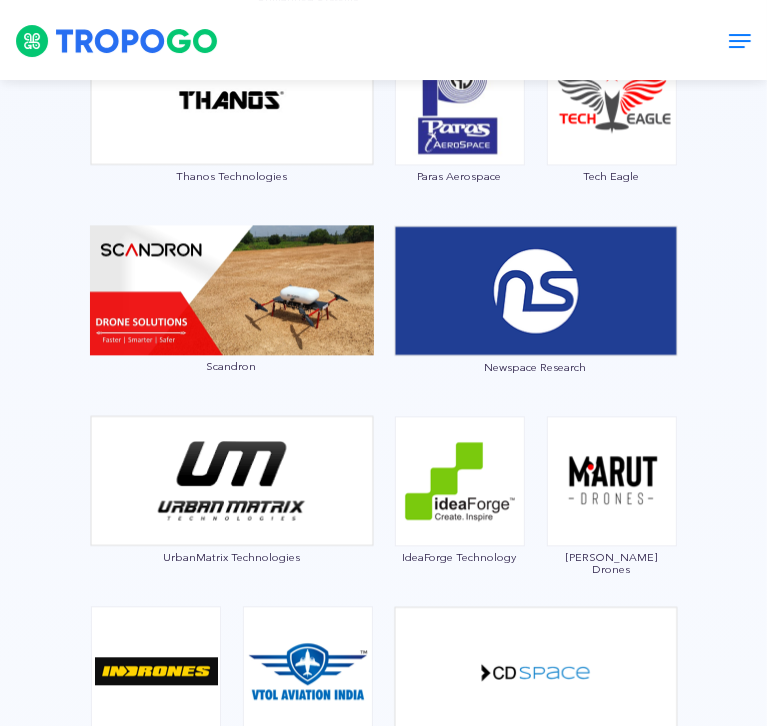 scroll, scrollTop: 2120, scrollLeft: 0, axis: vertical 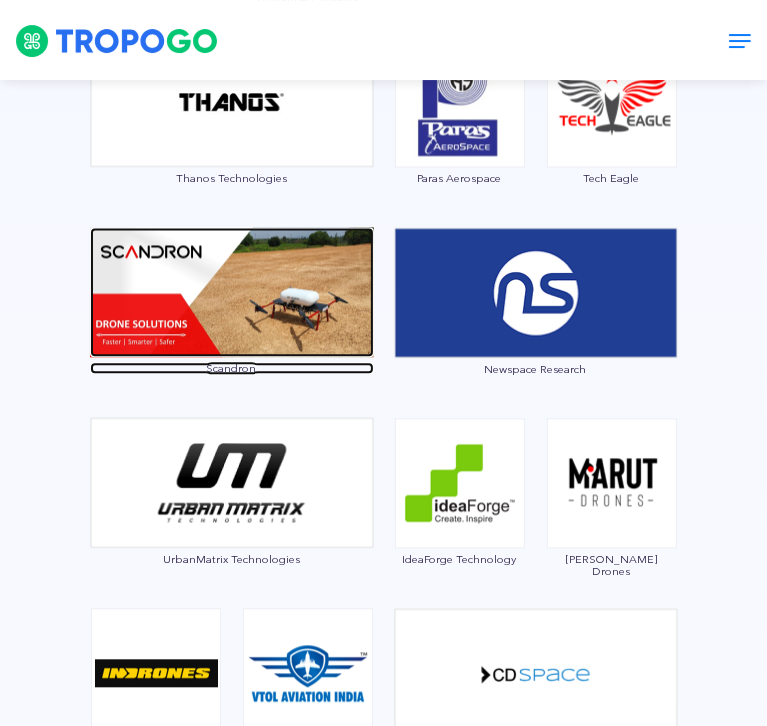 click at bounding box center (232, 292) 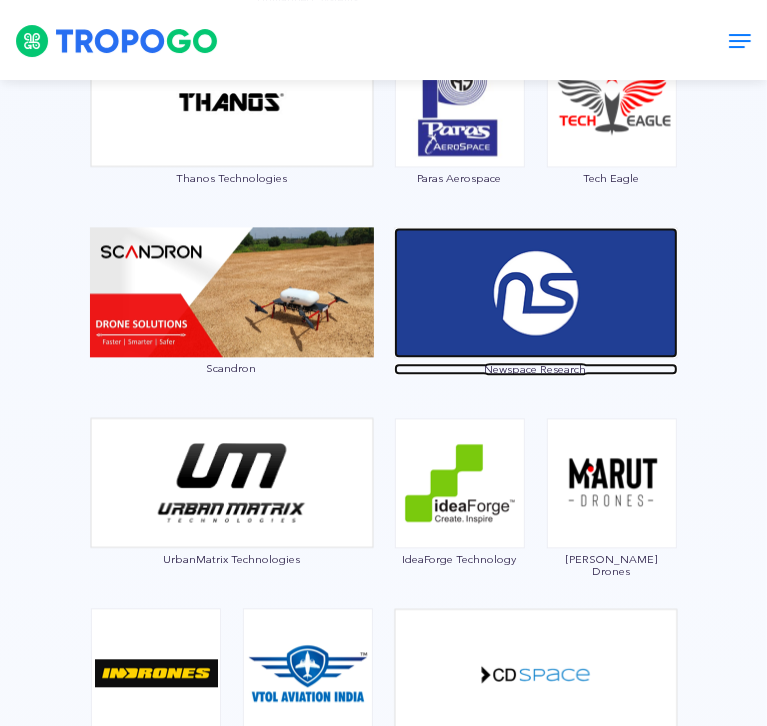 click at bounding box center [536, 292] 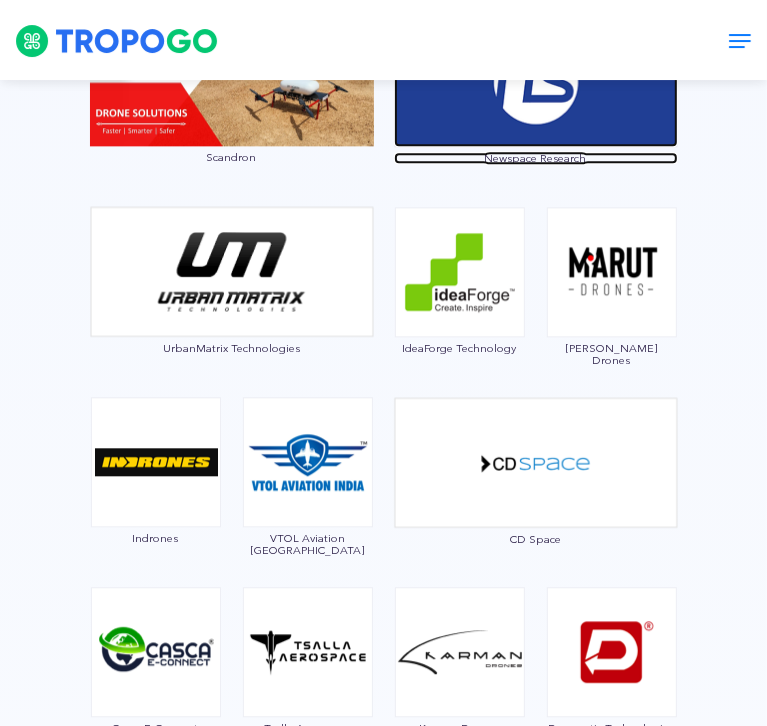scroll, scrollTop: 2332, scrollLeft: 0, axis: vertical 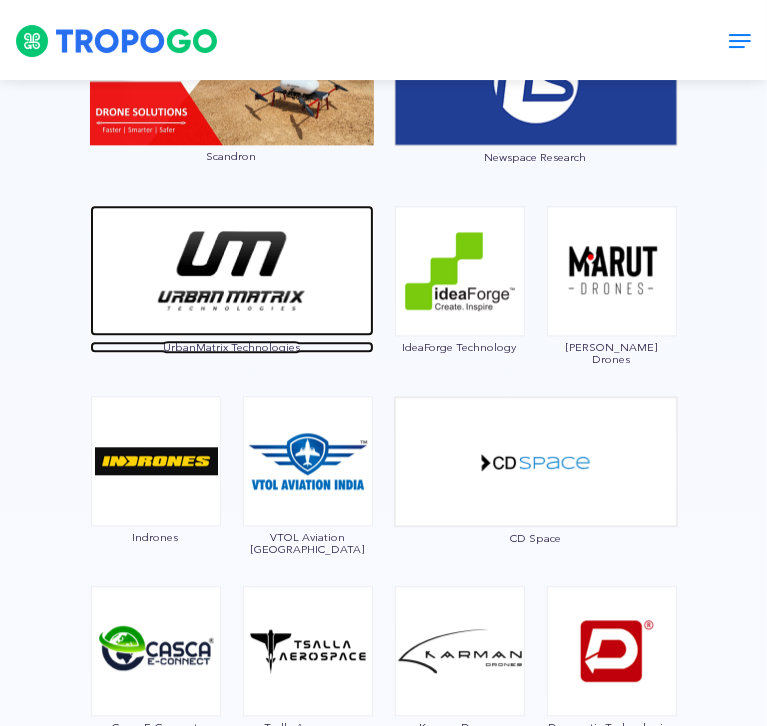 click at bounding box center [232, 270] 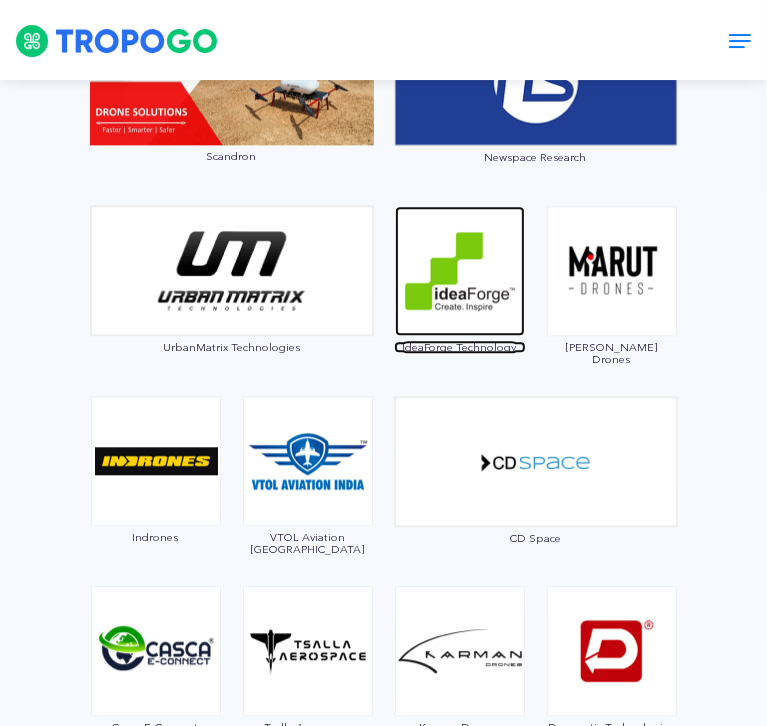 click at bounding box center [460, 271] 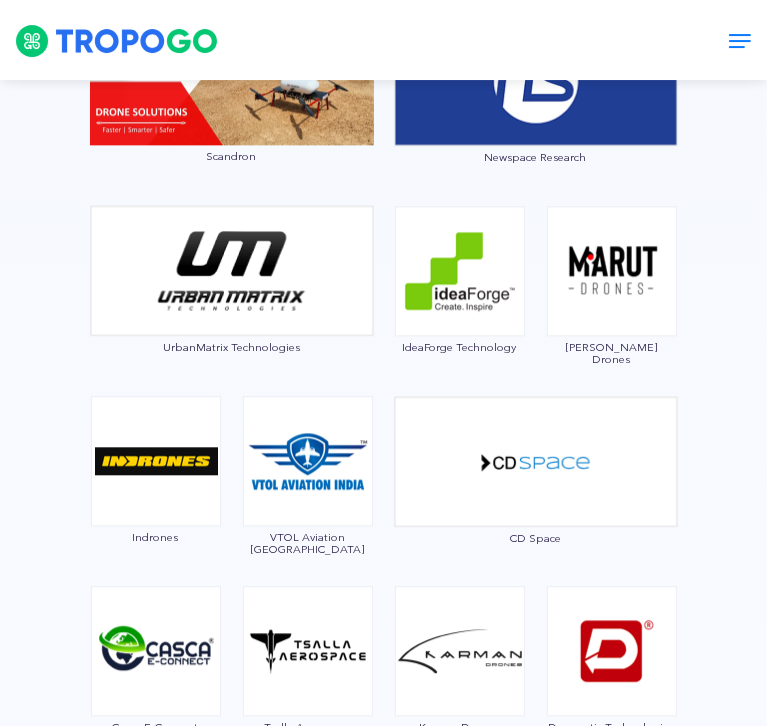 click at bounding box center [612, 271] 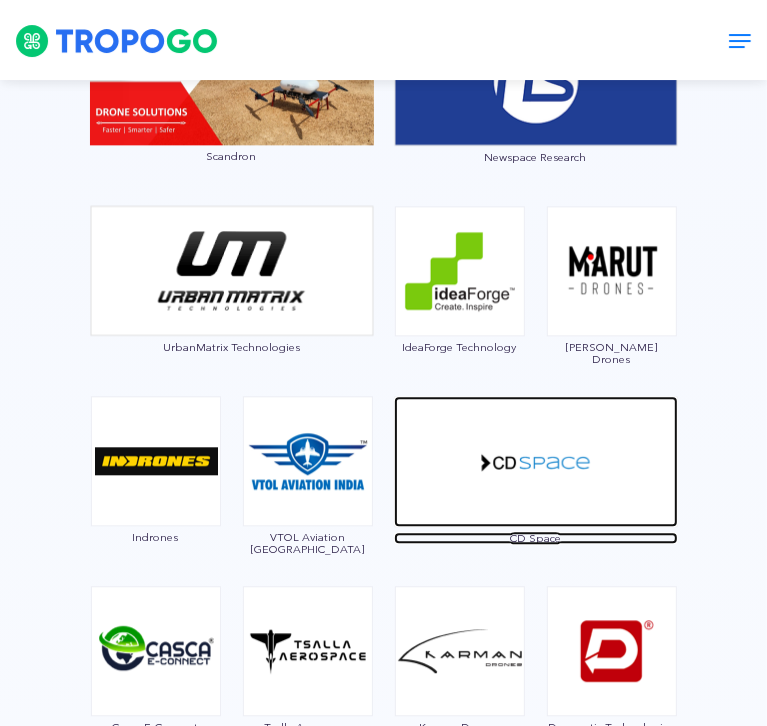 click at bounding box center [536, 461] 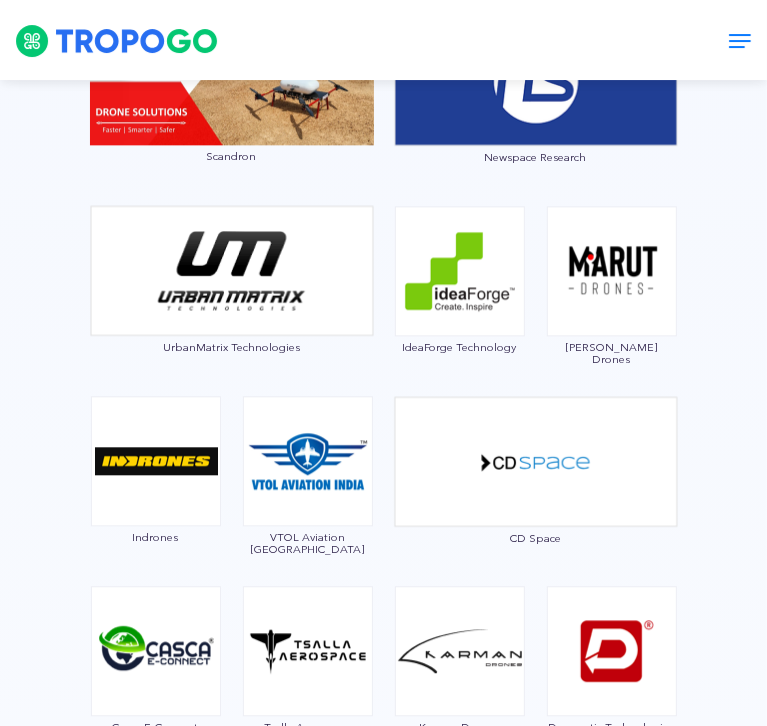 click at bounding box center [612, 271] 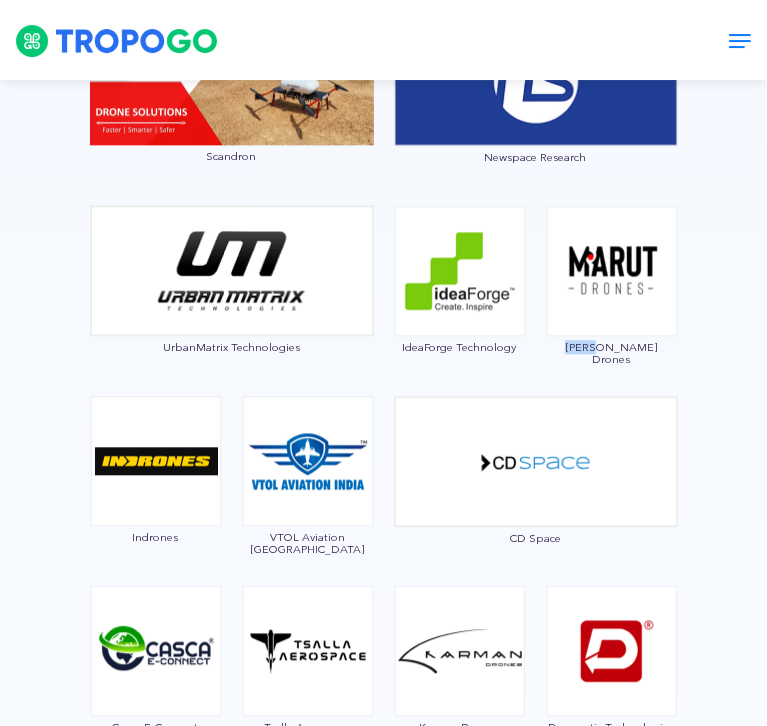 click on "[PERSON_NAME] Drones" at bounding box center [612, 353] 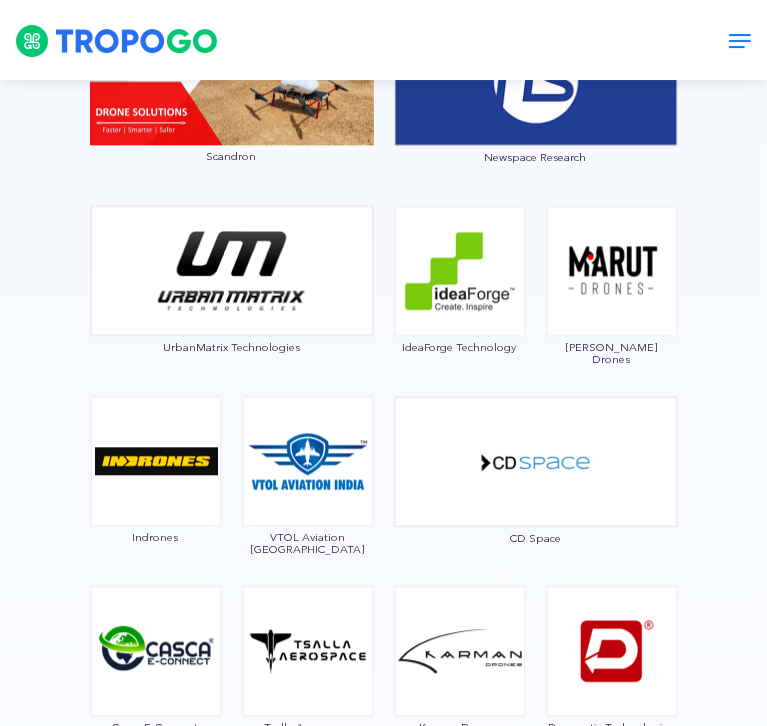 click on "[PERSON_NAME] Drones" at bounding box center (612, 353) 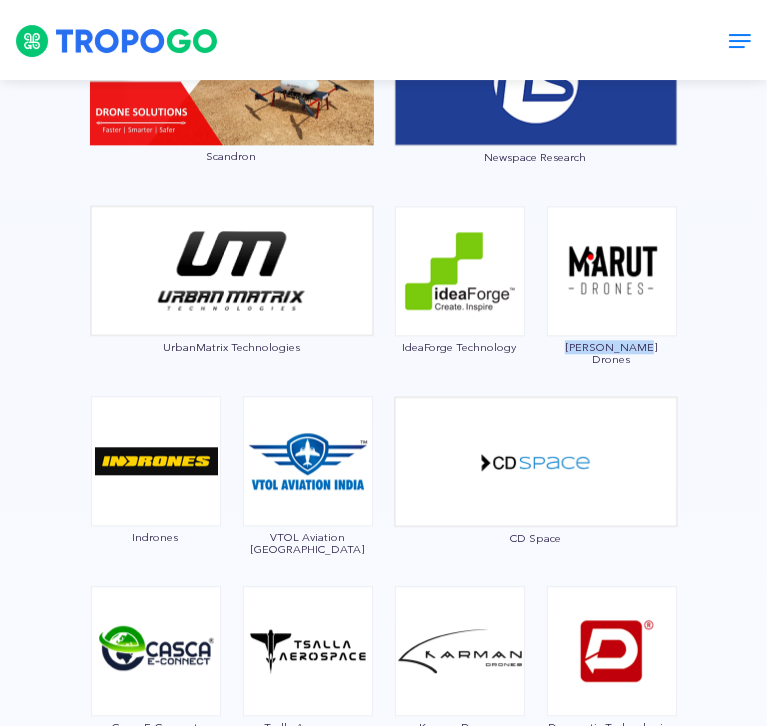 drag, startPoint x: 580, startPoint y: 313, endPoint x: 669, endPoint y: 313, distance: 89 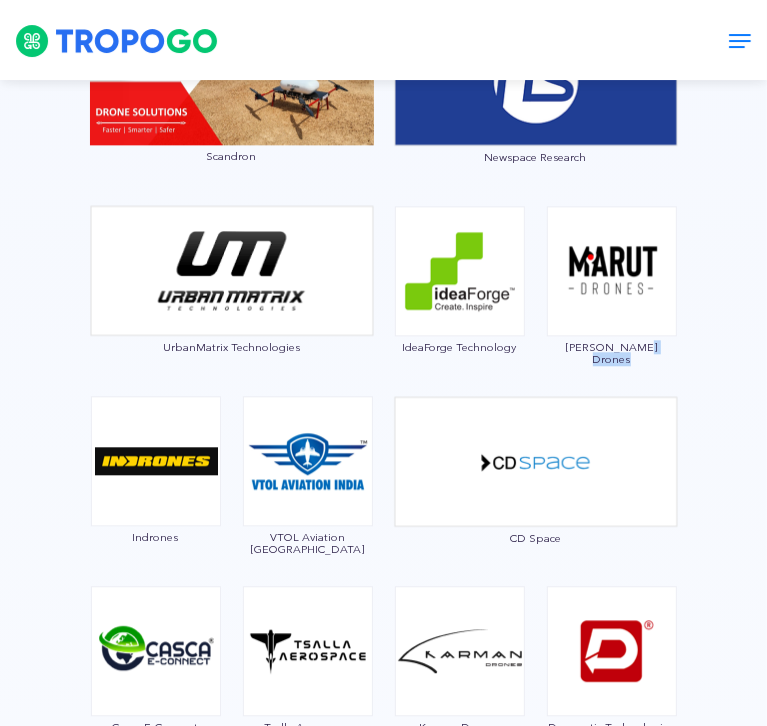 click on "[PERSON_NAME] Drones" at bounding box center (612, 353) 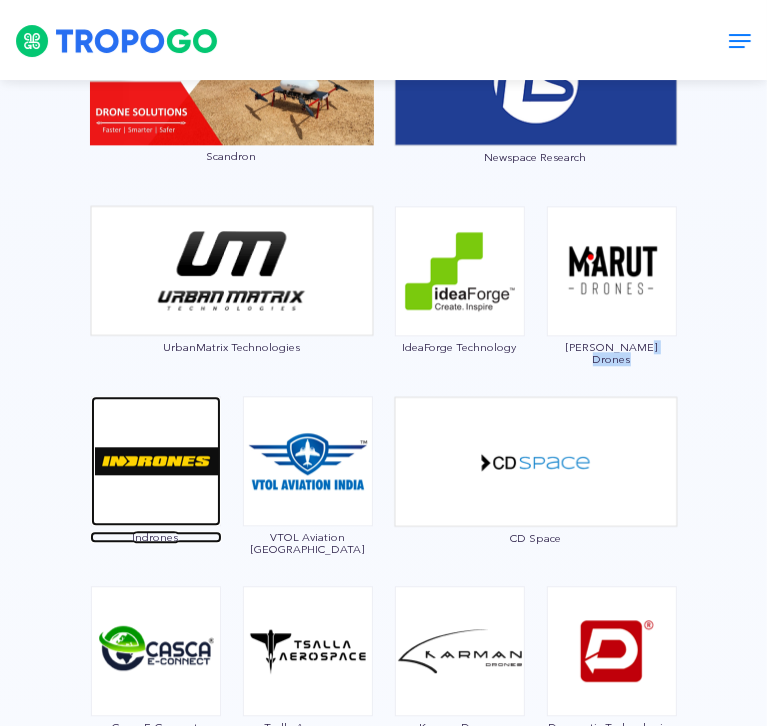 click at bounding box center (156, 461) 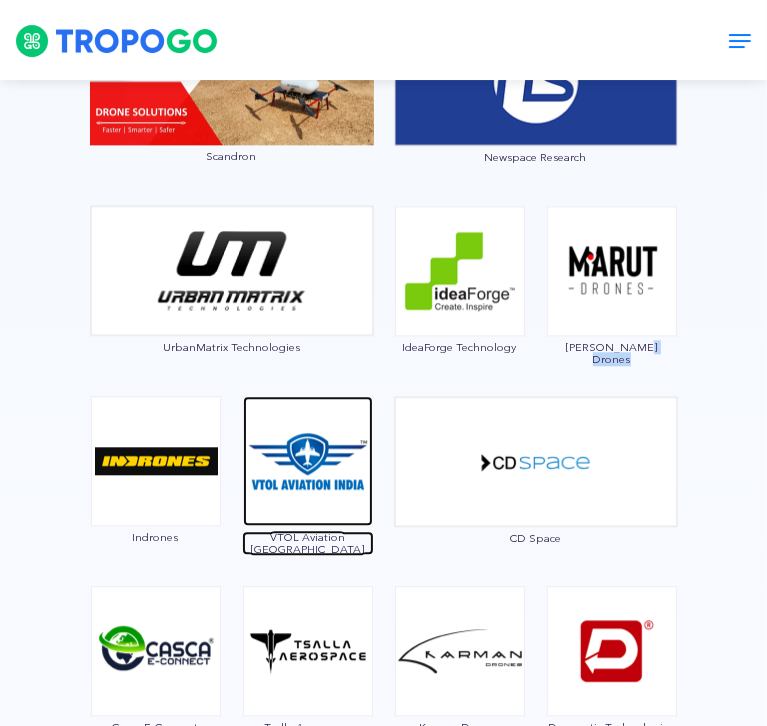 click at bounding box center (308, 461) 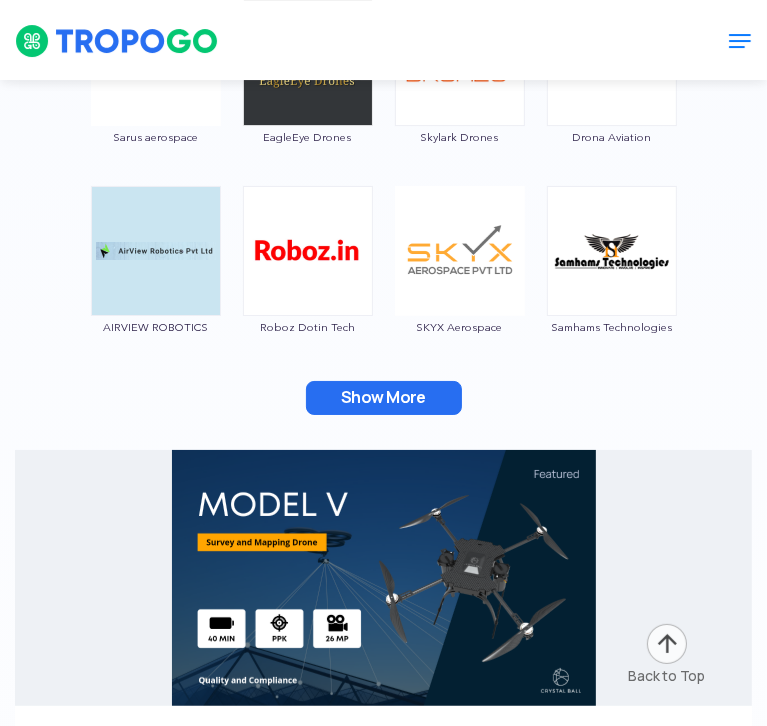 scroll, scrollTop: 3742, scrollLeft: 0, axis: vertical 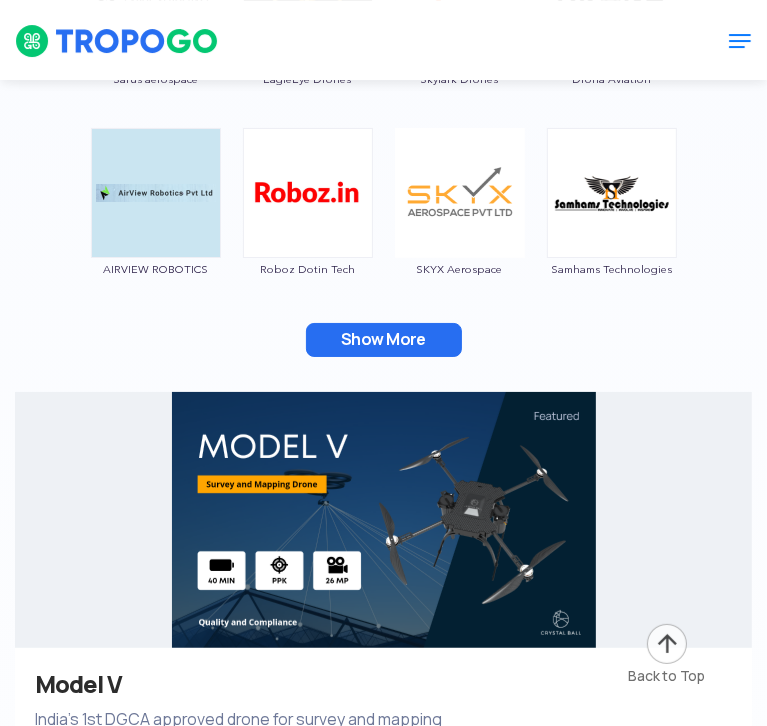 click on "Show More" at bounding box center (384, 340) 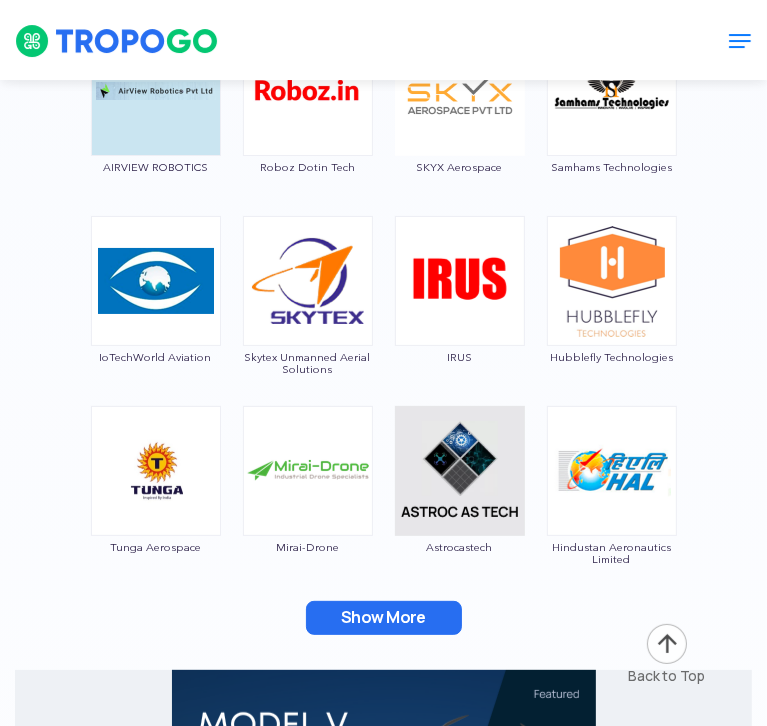 scroll, scrollTop: 3890, scrollLeft: 0, axis: vertical 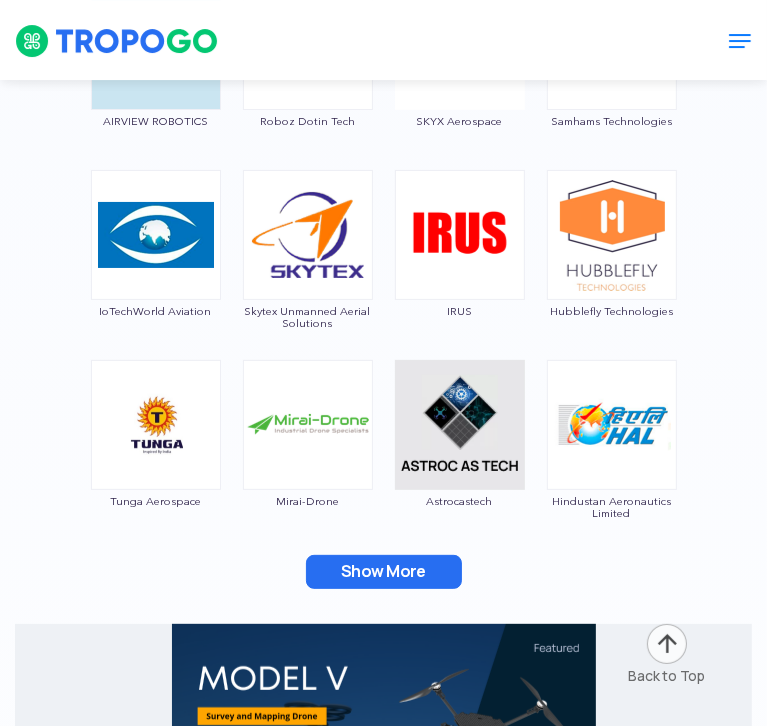 click on "Show More" at bounding box center (384, 572) 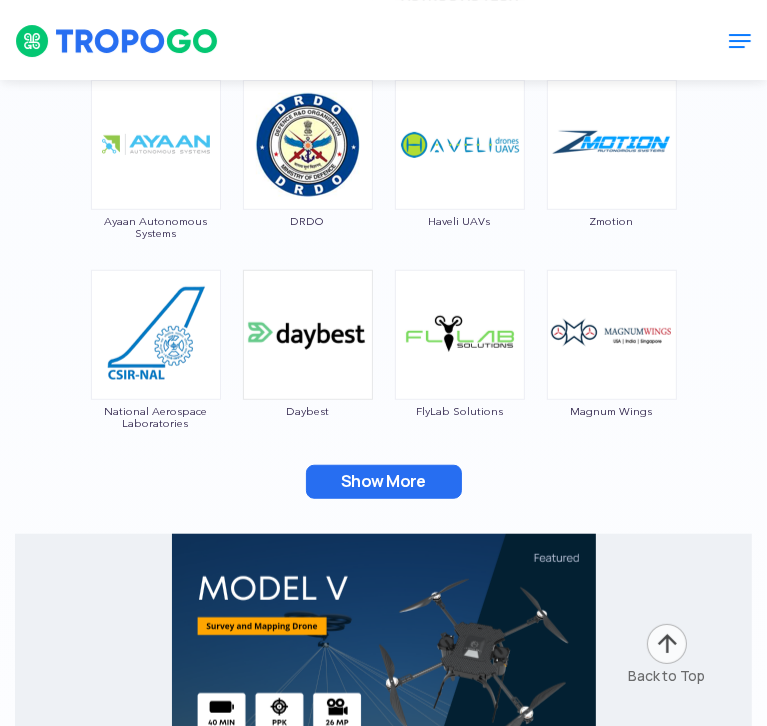scroll, scrollTop: 4371, scrollLeft: 0, axis: vertical 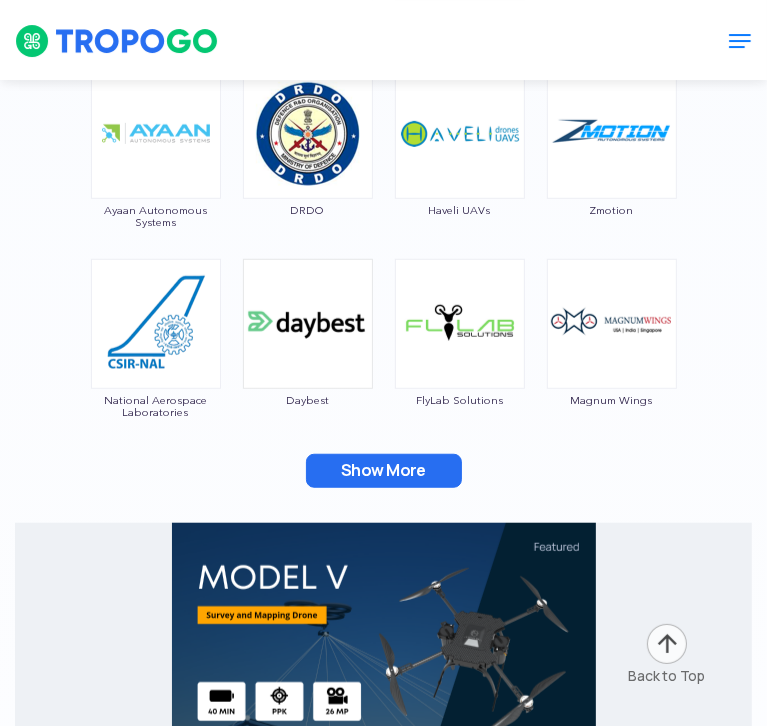 click on "Show More" at bounding box center [384, 471] 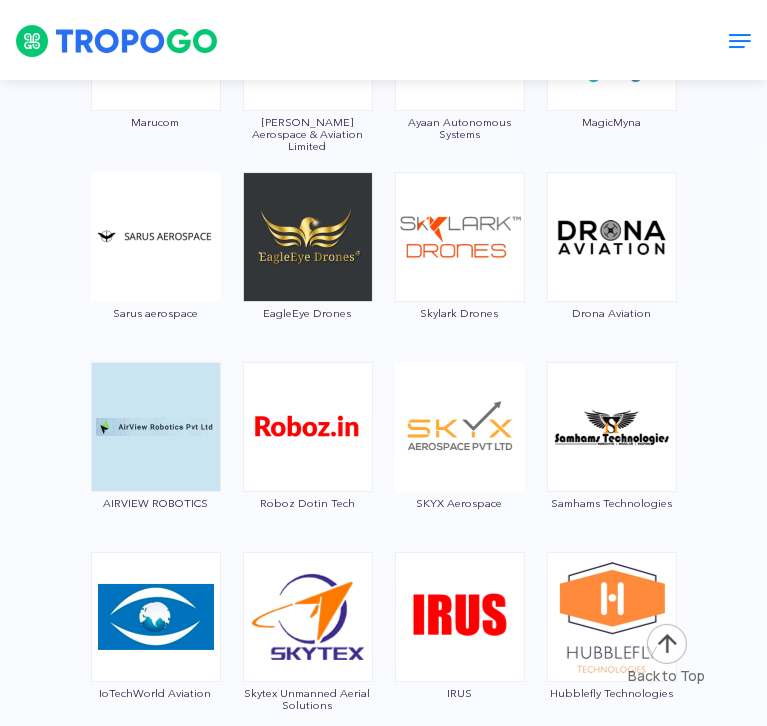 scroll, scrollTop: 3508, scrollLeft: 0, axis: vertical 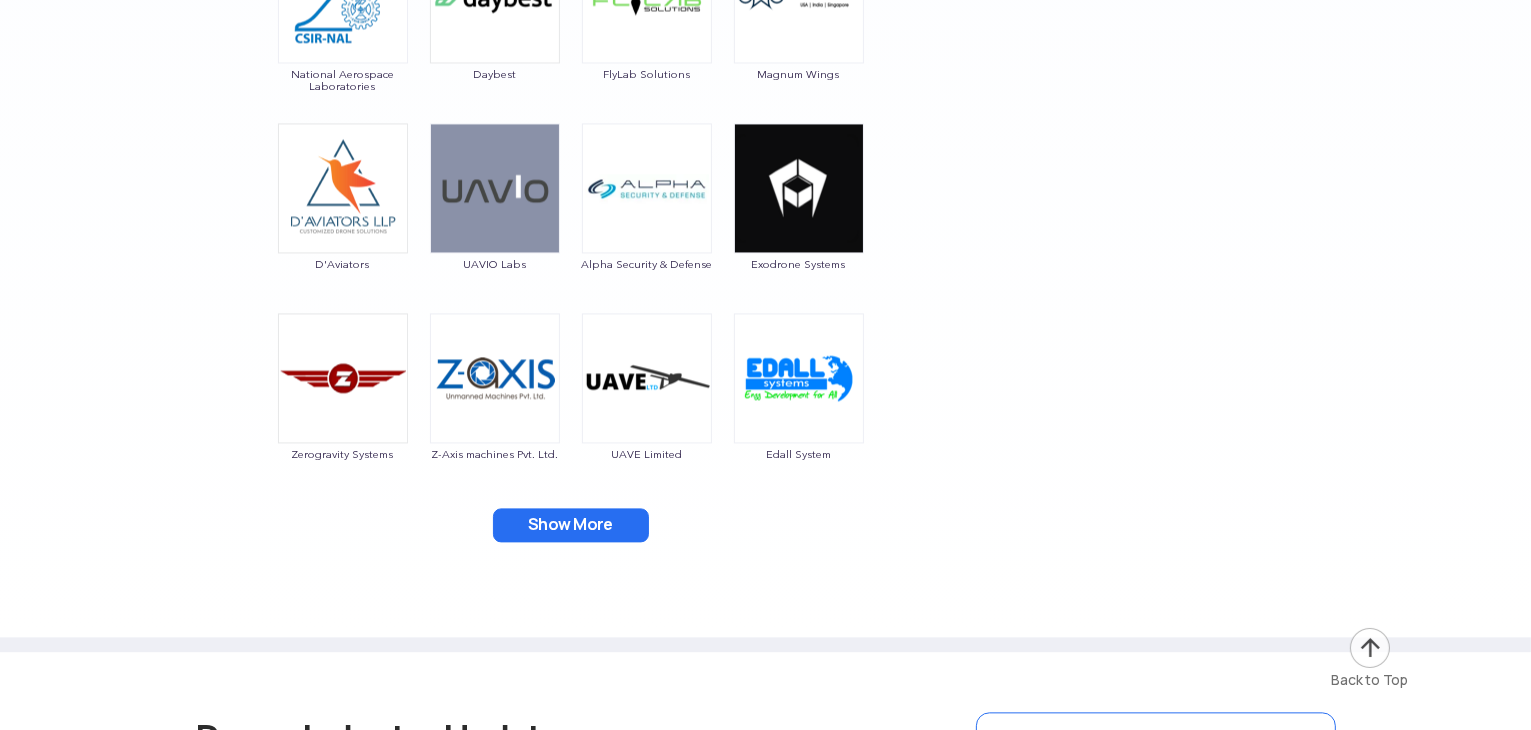 click on "Show More" at bounding box center (571, 525) 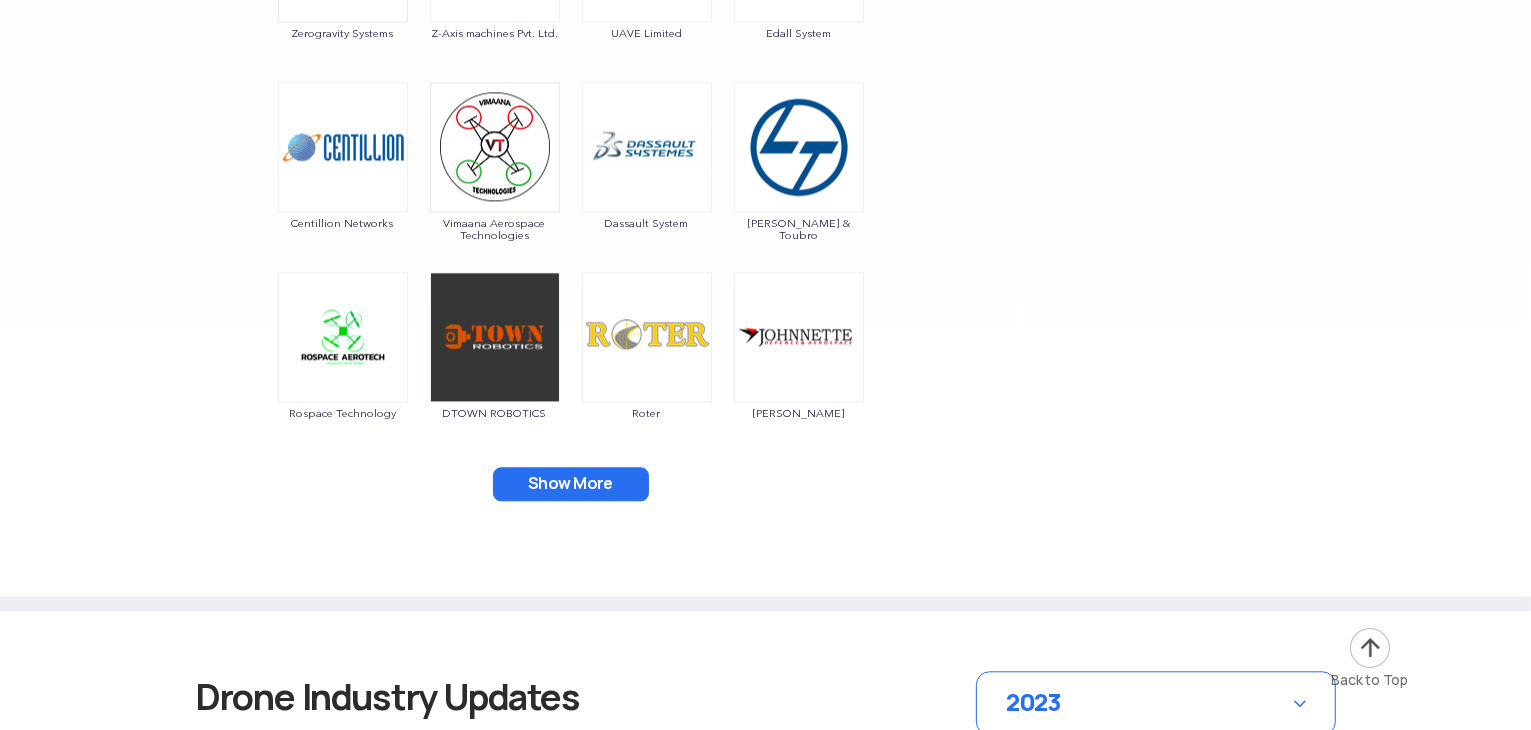 scroll, scrollTop: 4628, scrollLeft: 0, axis: vertical 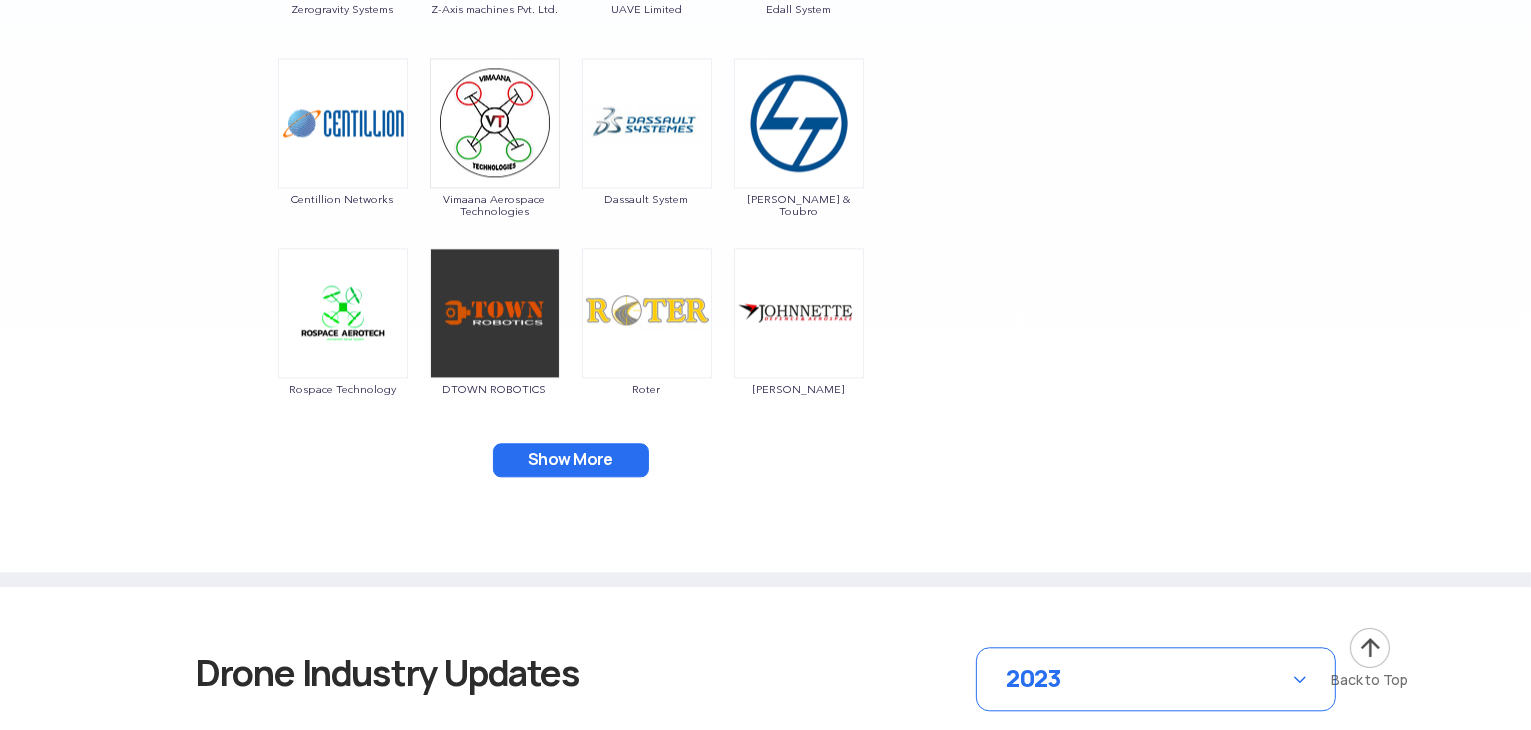 click on "Show More" at bounding box center (571, 460) 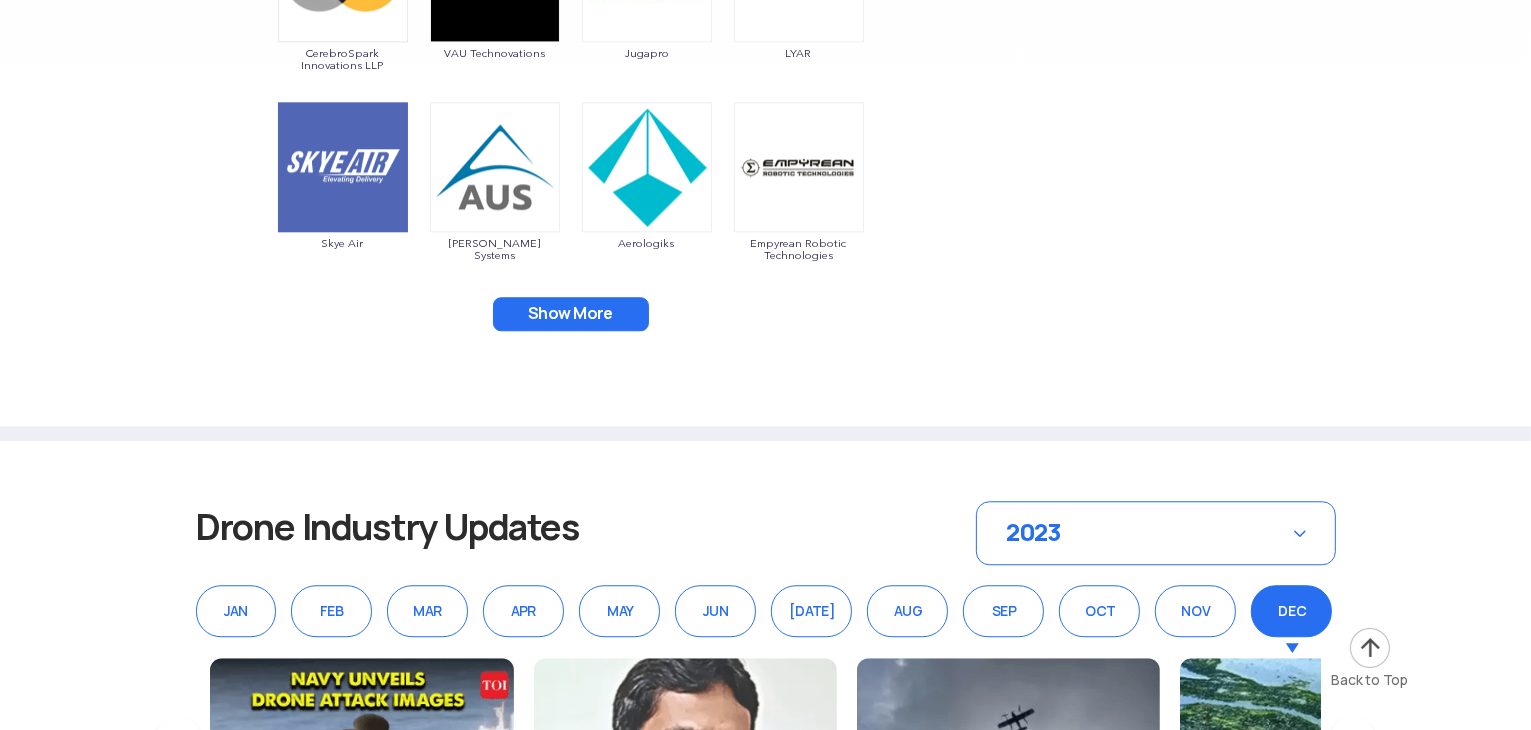 scroll, scrollTop: 5159, scrollLeft: 0, axis: vertical 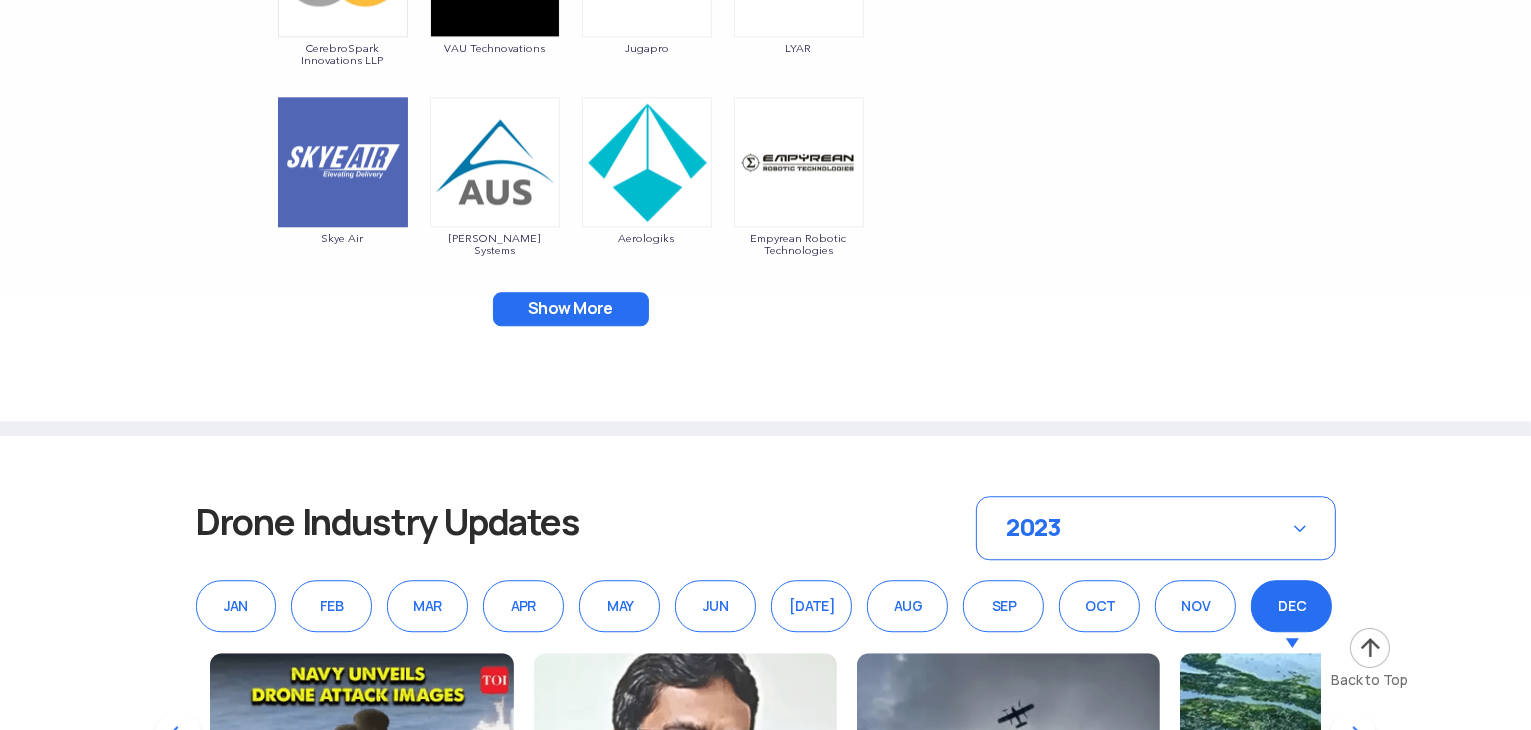 click on "Show More" at bounding box center (571, 309) 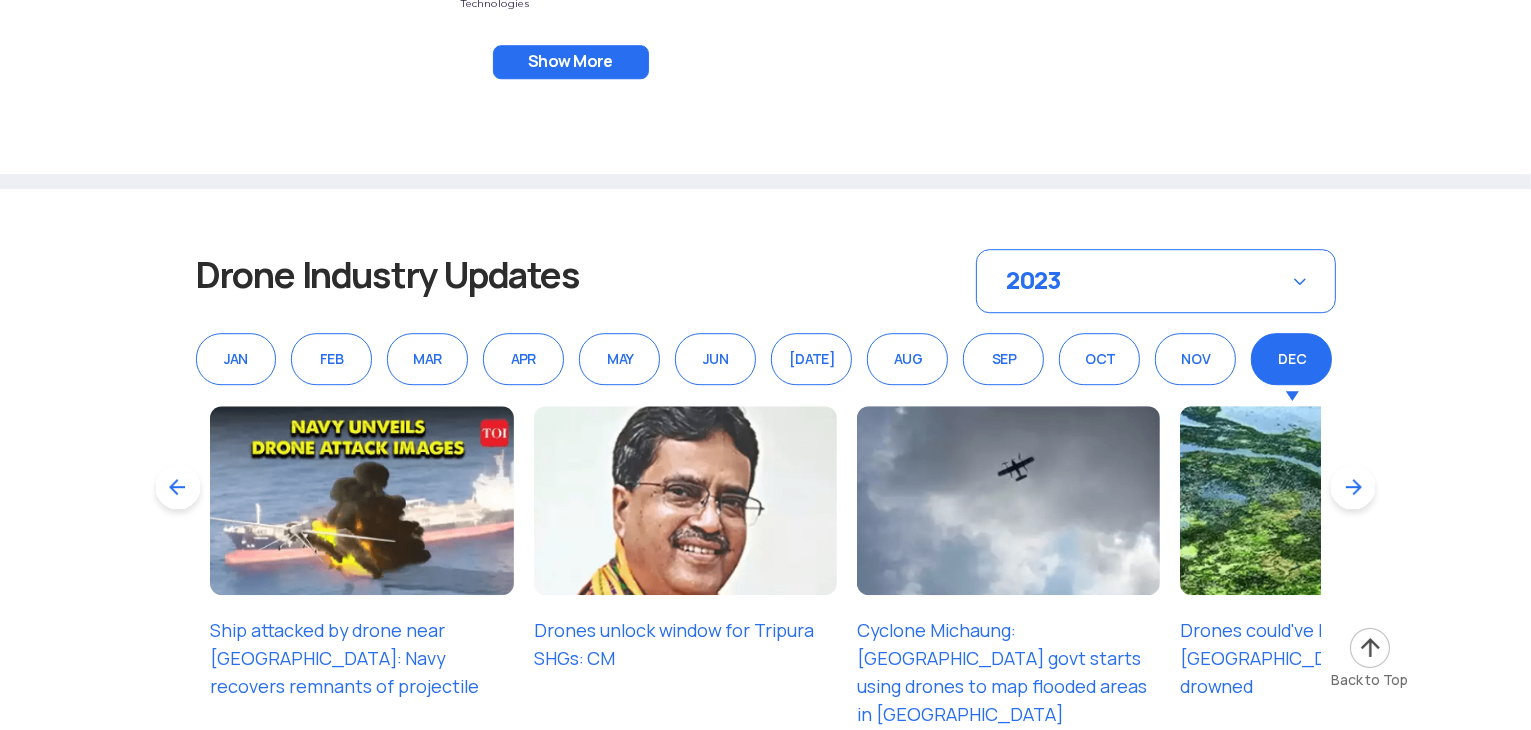 scroll, scrollTop: 5788, scrollLeft: 0, axis: vertical 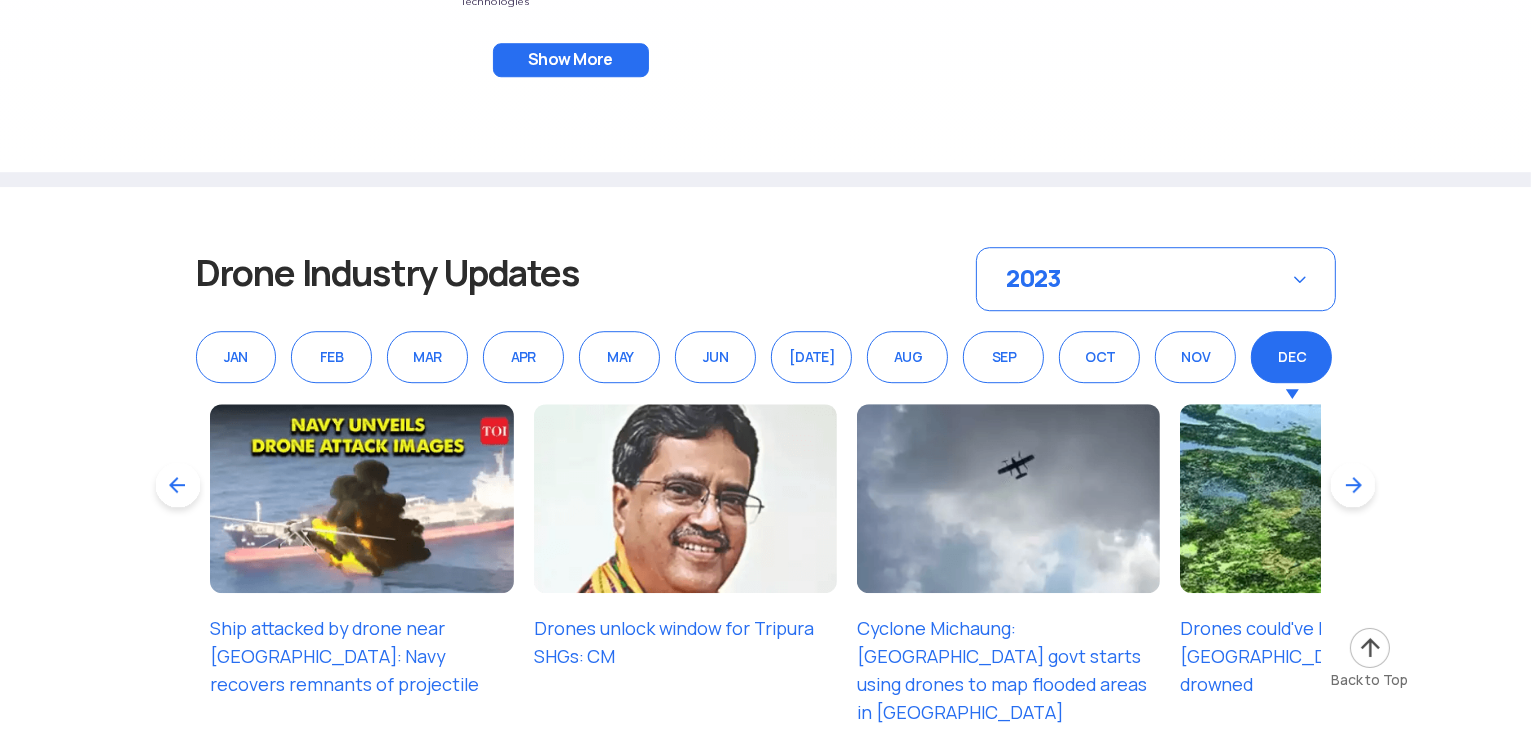 click on "Show More" at bounding box center (571, 60) 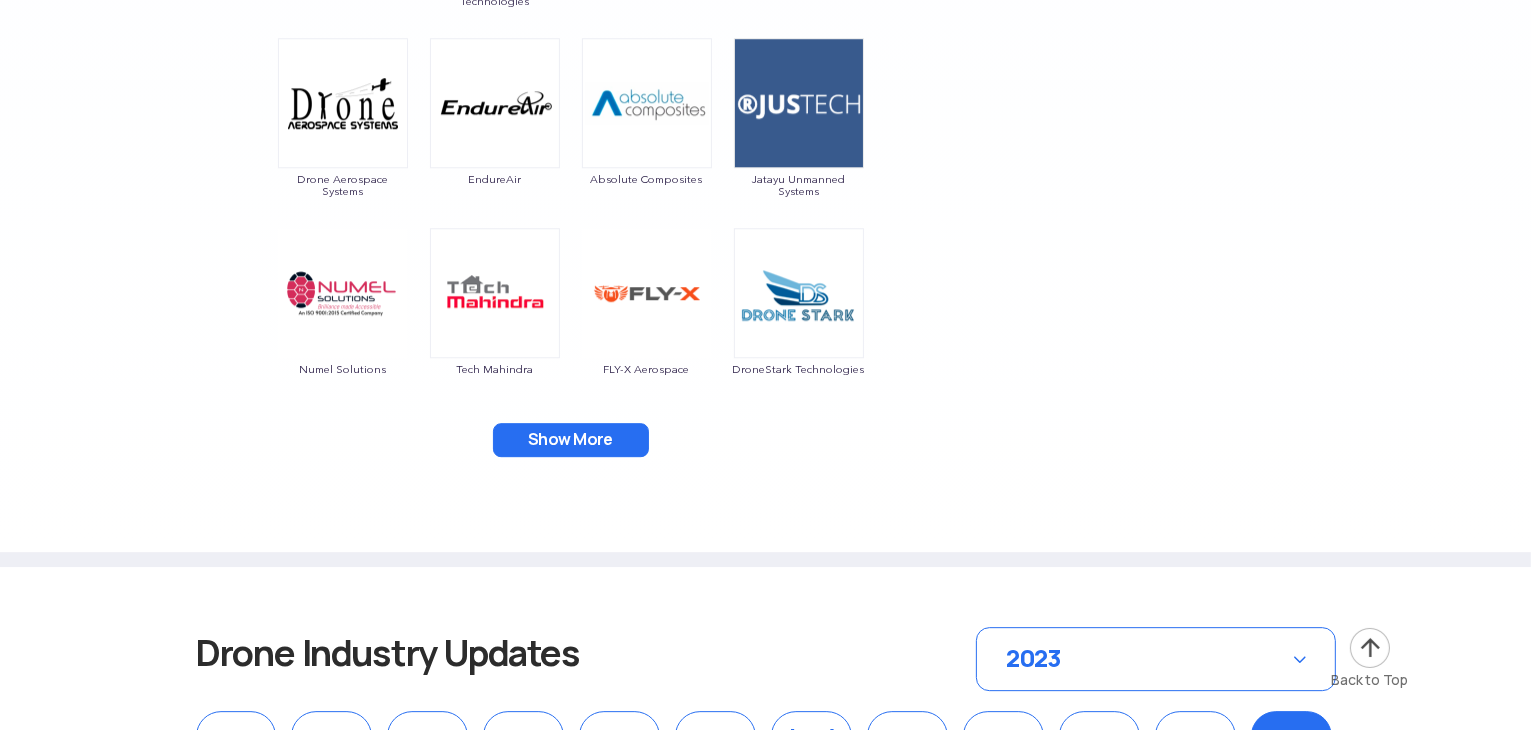 click on "Show More" at bounding box center [571, 440] 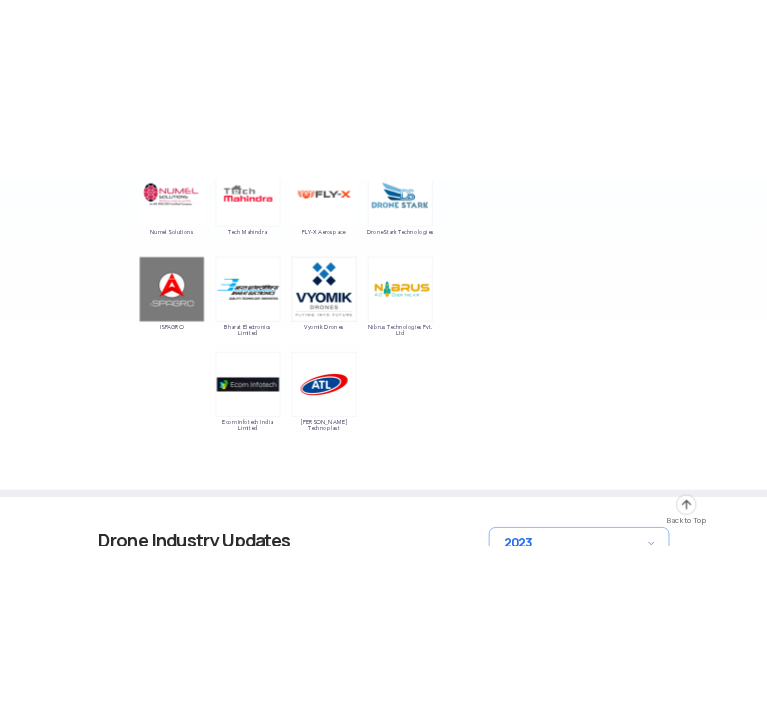 scroll, scrollTop: 6110, scrollLeft: 0, axis: vertical 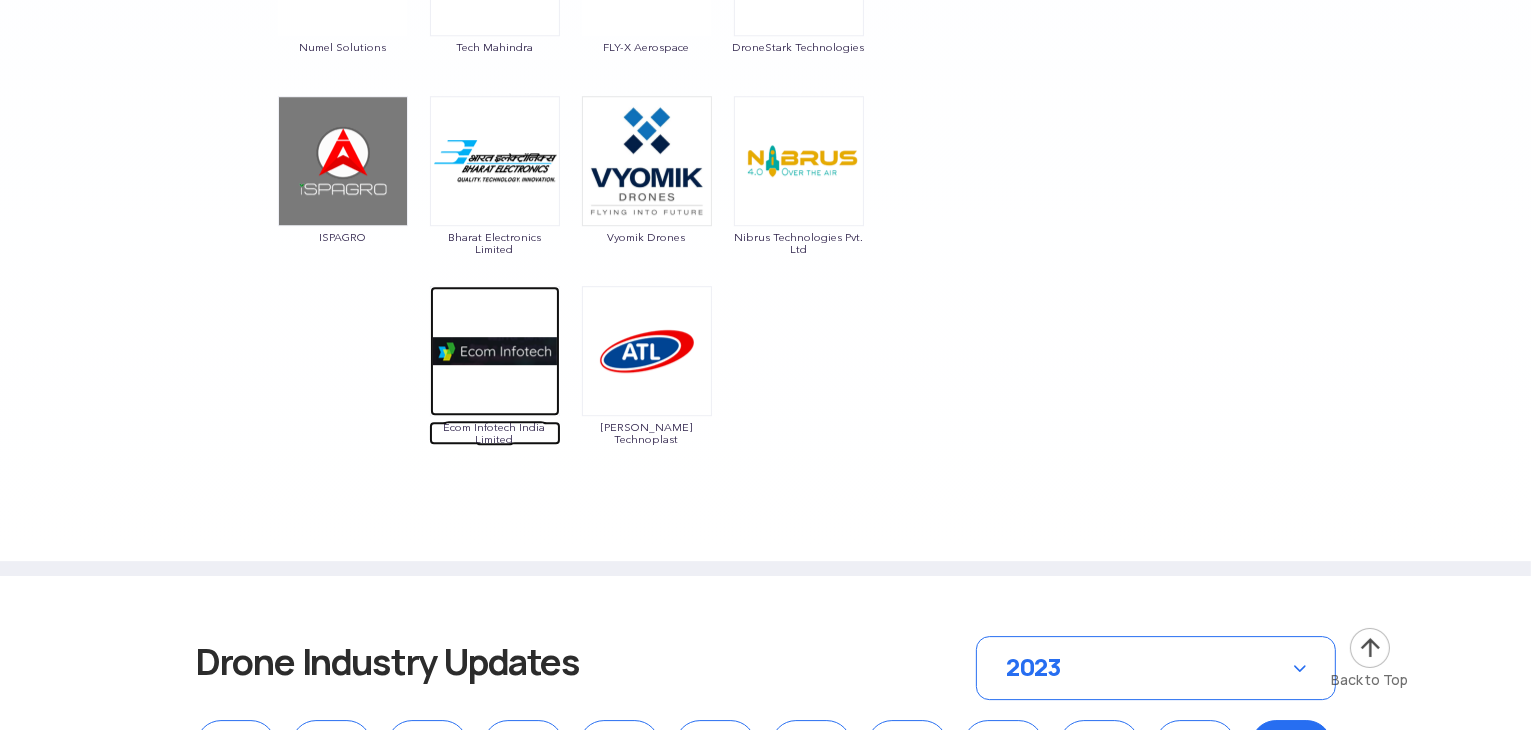 click at bounding box center [495, 351] 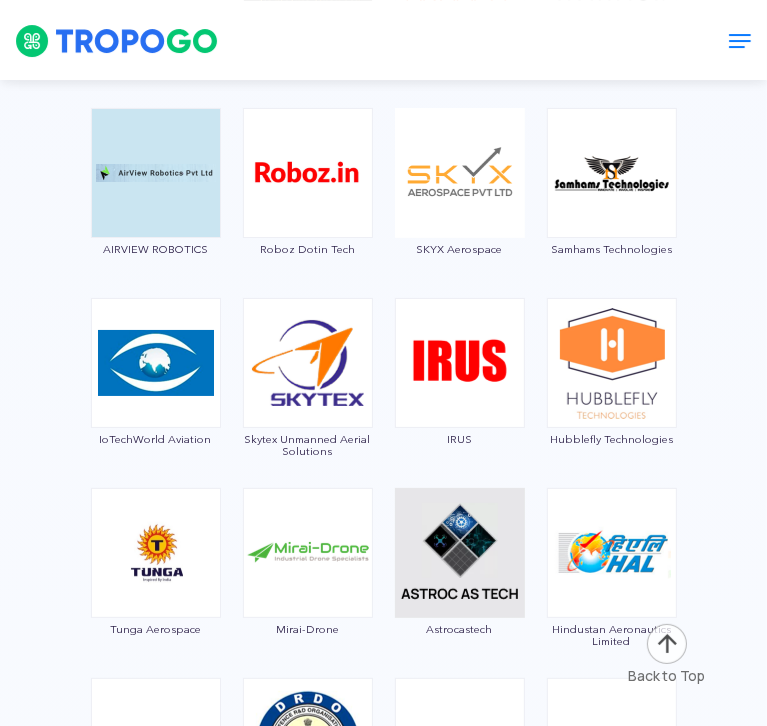 scroll, scrollTop: 4126, scrollLeft: 0, axis: vertical 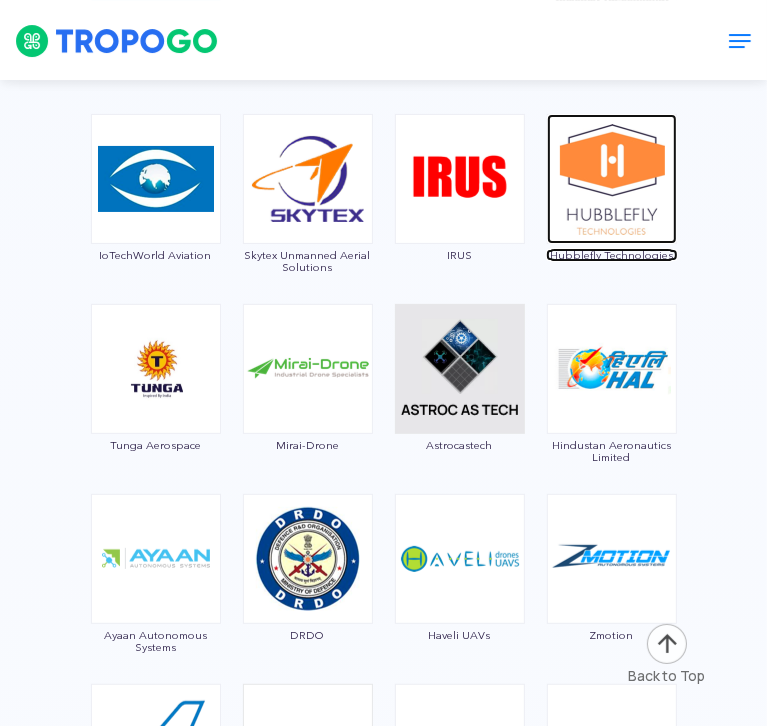 drag, startPoint x: 586, startPoint y: 211, endPoint x: 581, endPoint y: 167, distance: 44.28318 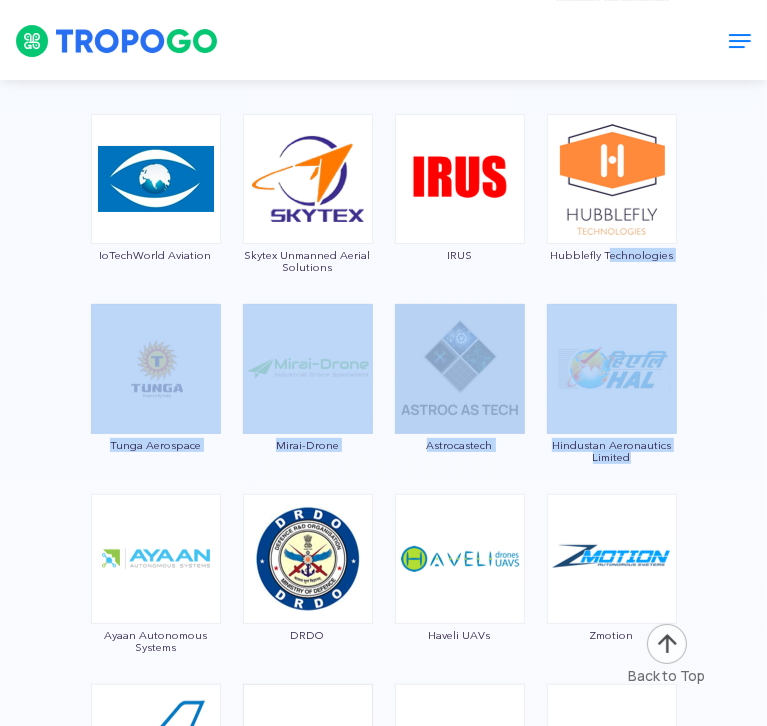 drag, startPoint x: 615, startPoint y: 213, endPoint x: 608, endPoint y: 227, distance: 15.652476 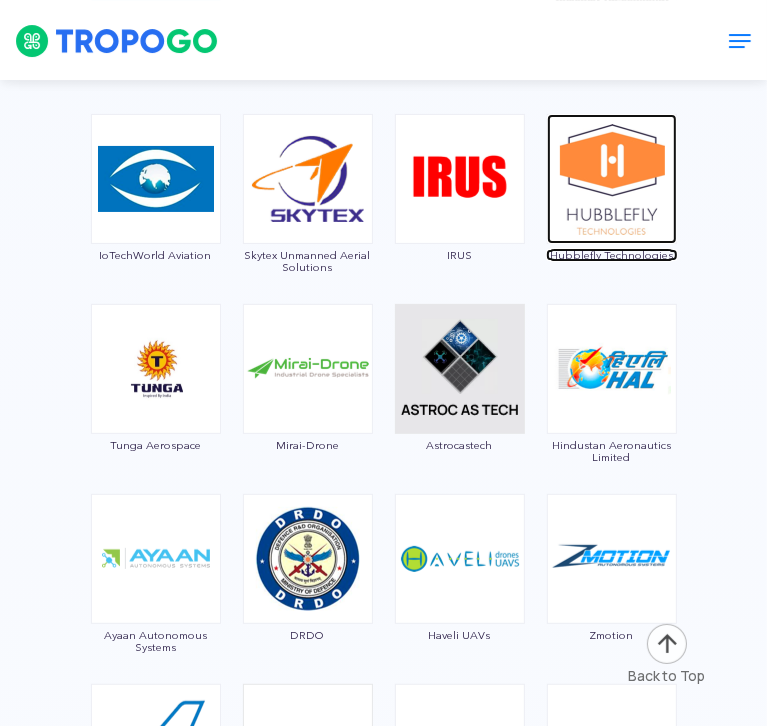 drag, startPoint x: 637, startPoint y: 223, endPoint x: 629, endPoint y: 191, distance: 32.984844 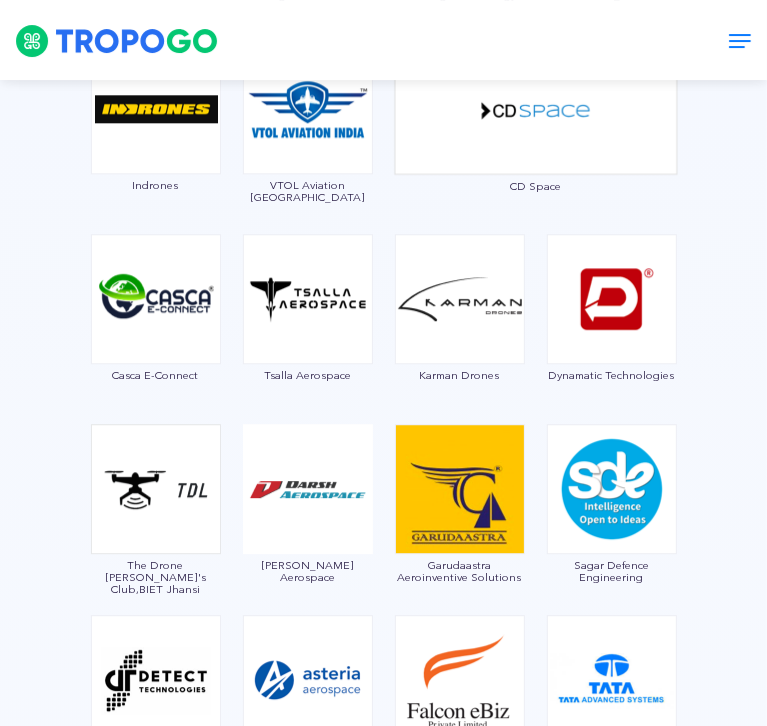 scroll, scrollTop: 2684, scrollLeft: 0, axis: vertical 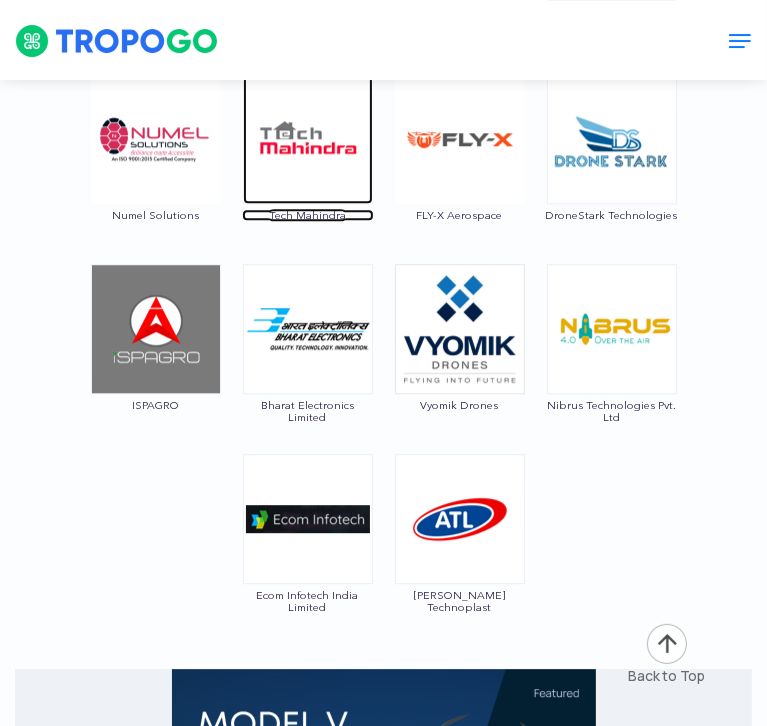 click at bounding box center [308, 139] 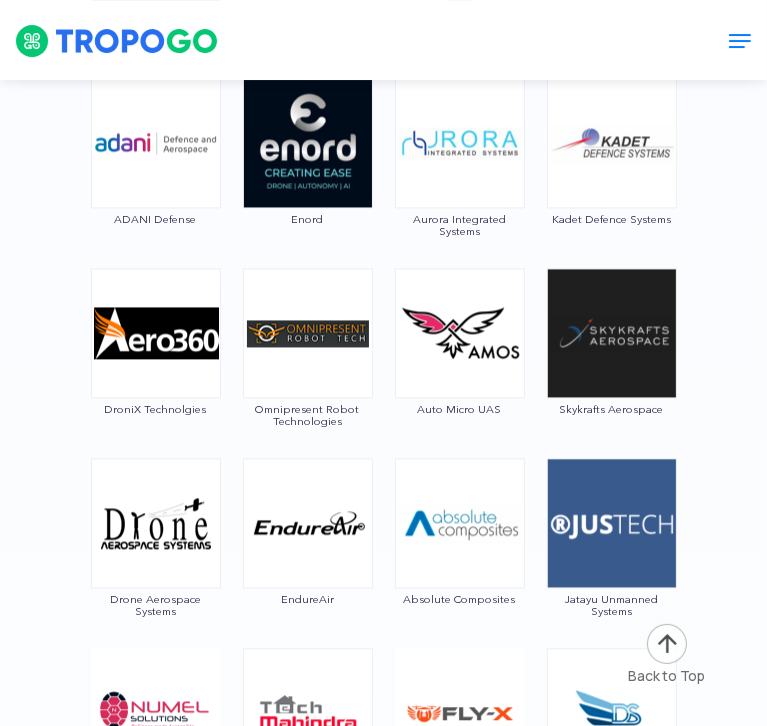 scroll, scrollTop: 5850, scrollLeft: 0, axis: vertical 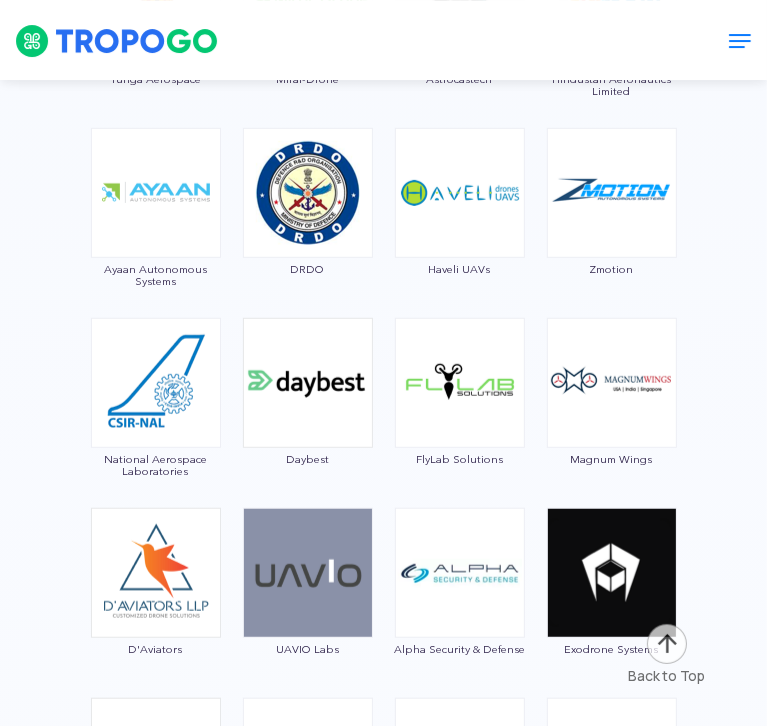 click on "Zmotion" at bounding box center [612, 213] 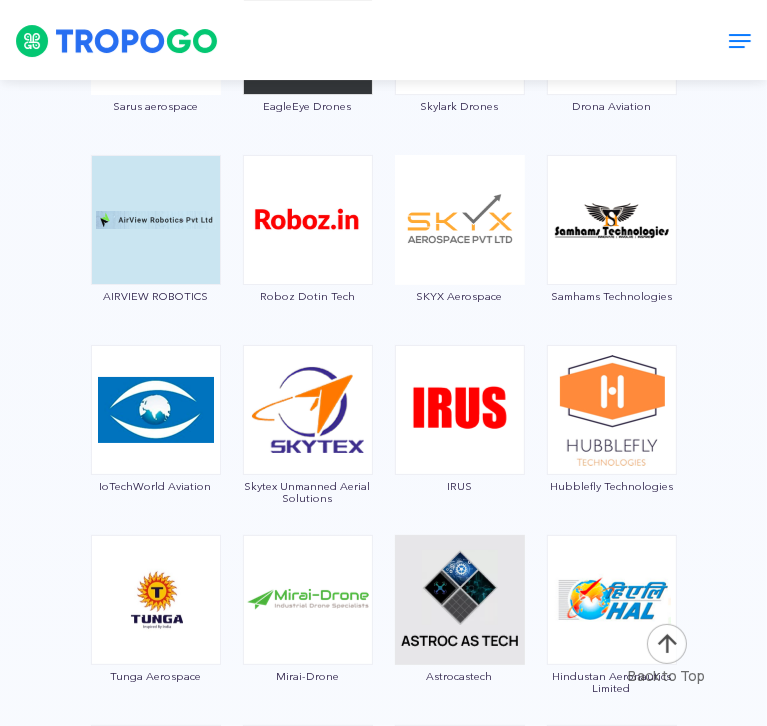 scroll, scrollTop: 3712, scrollLeft: 0, axis: vertical 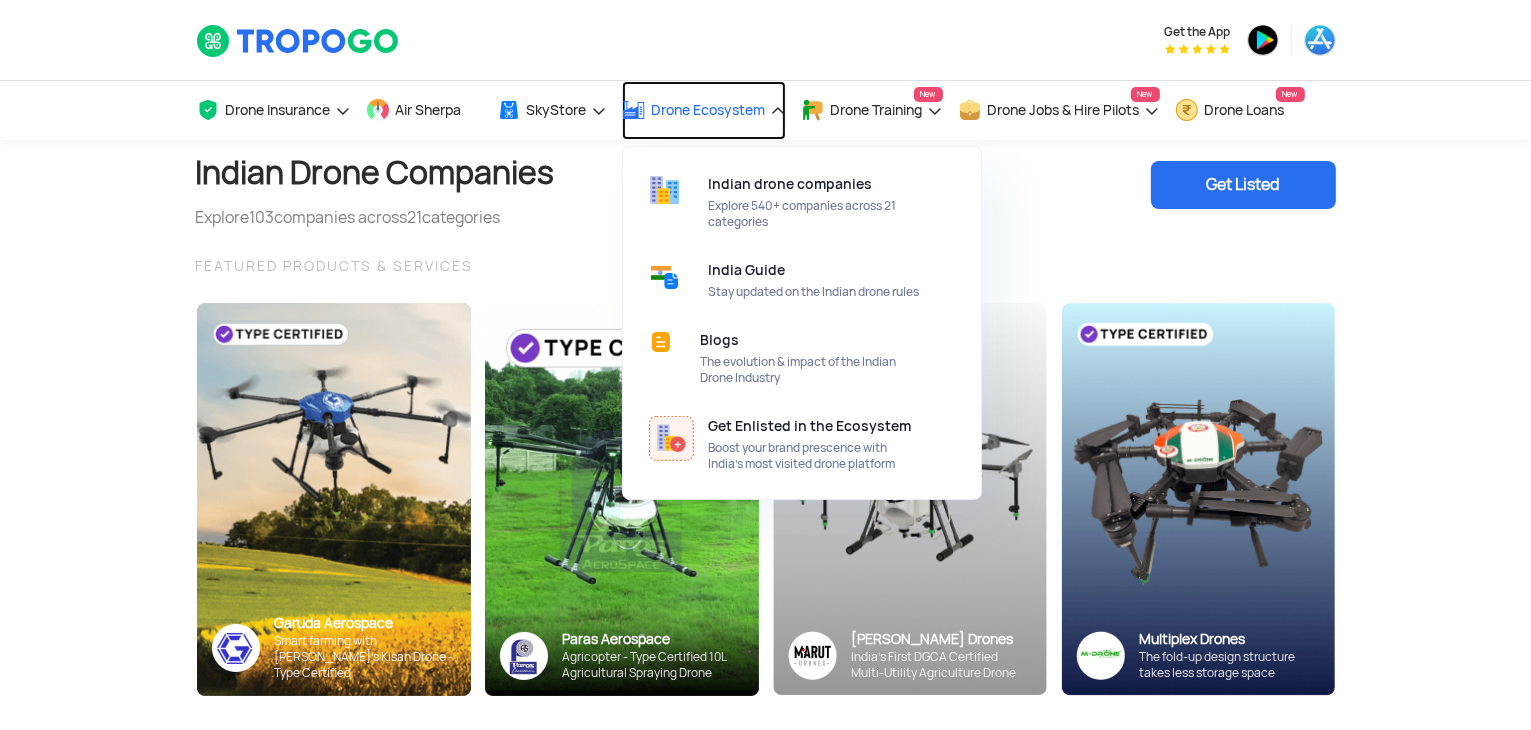 click on "Drone Ecosystem" at bounding box center [709, 110] 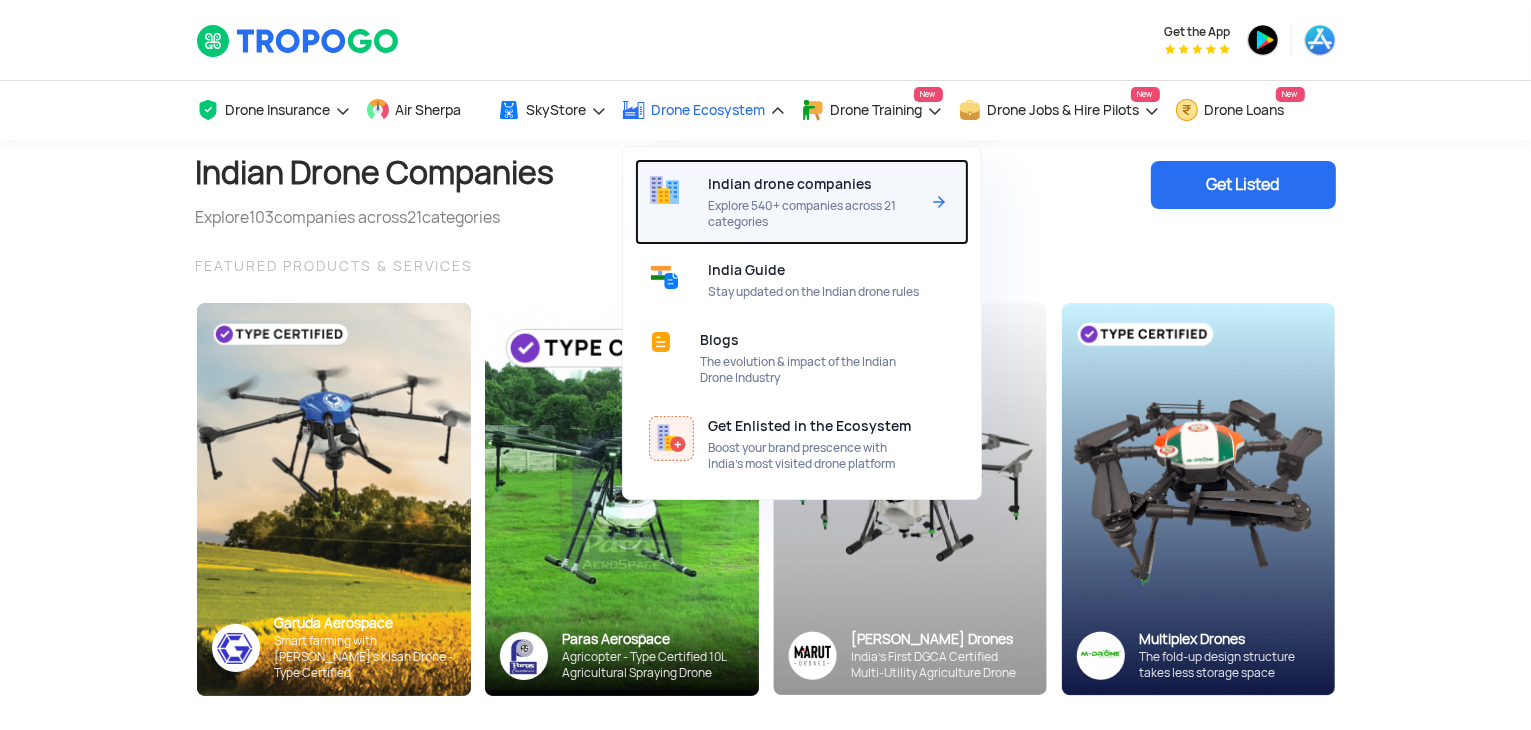 click on "Indian drone companies" at bounding box center [790, 184] 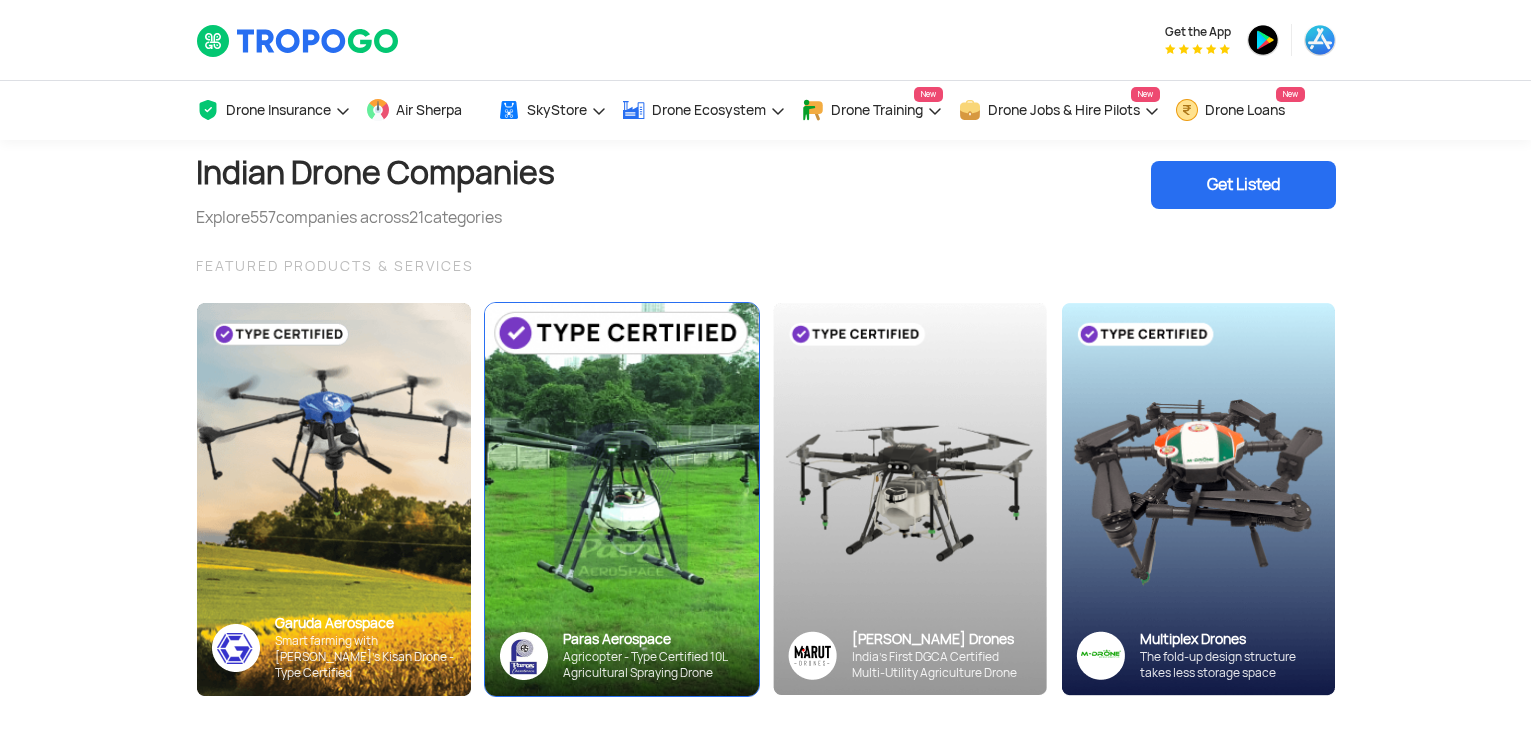 scroll, scrollTop: 0, scrollLeft: 0, axis: both 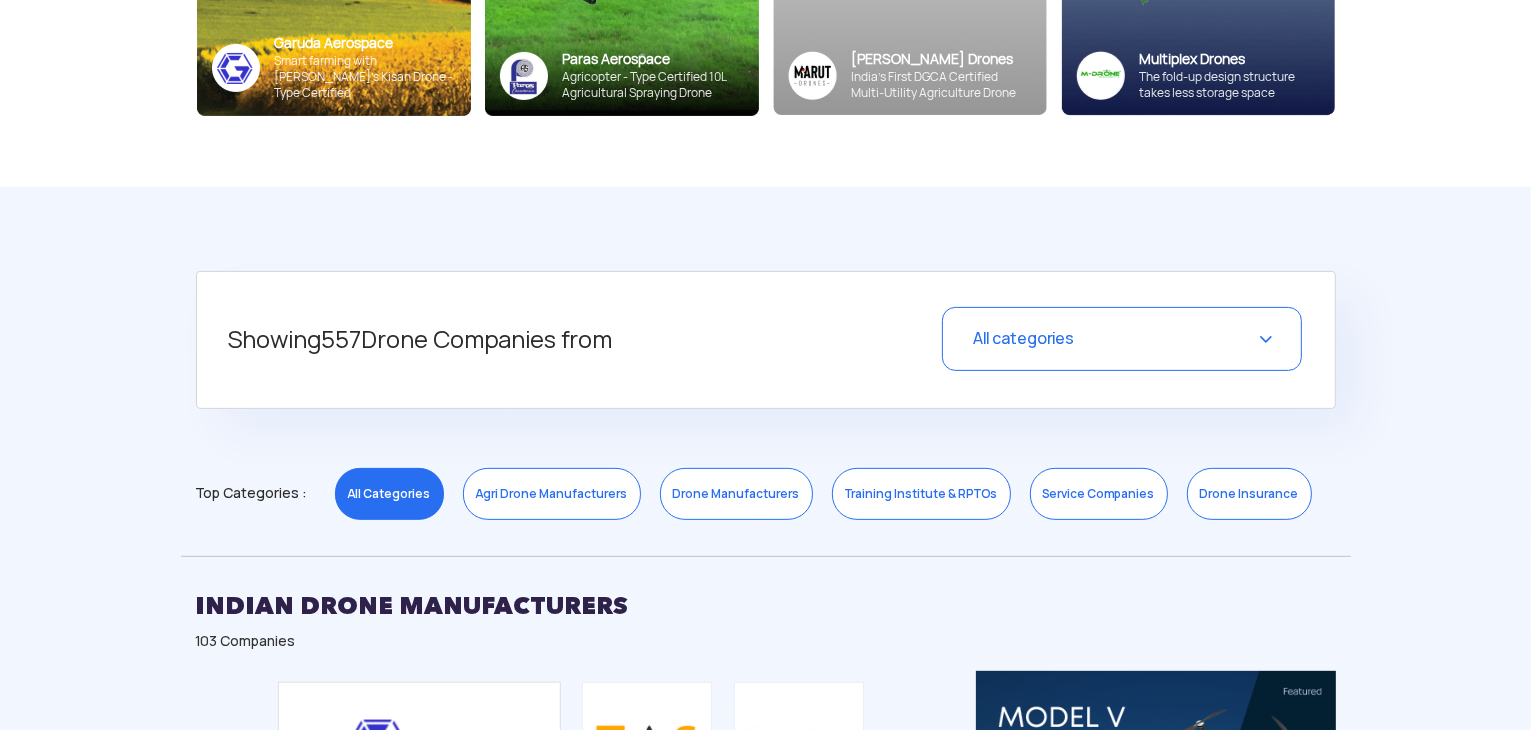 click on "All categories" at bounding box center (1122, 339) 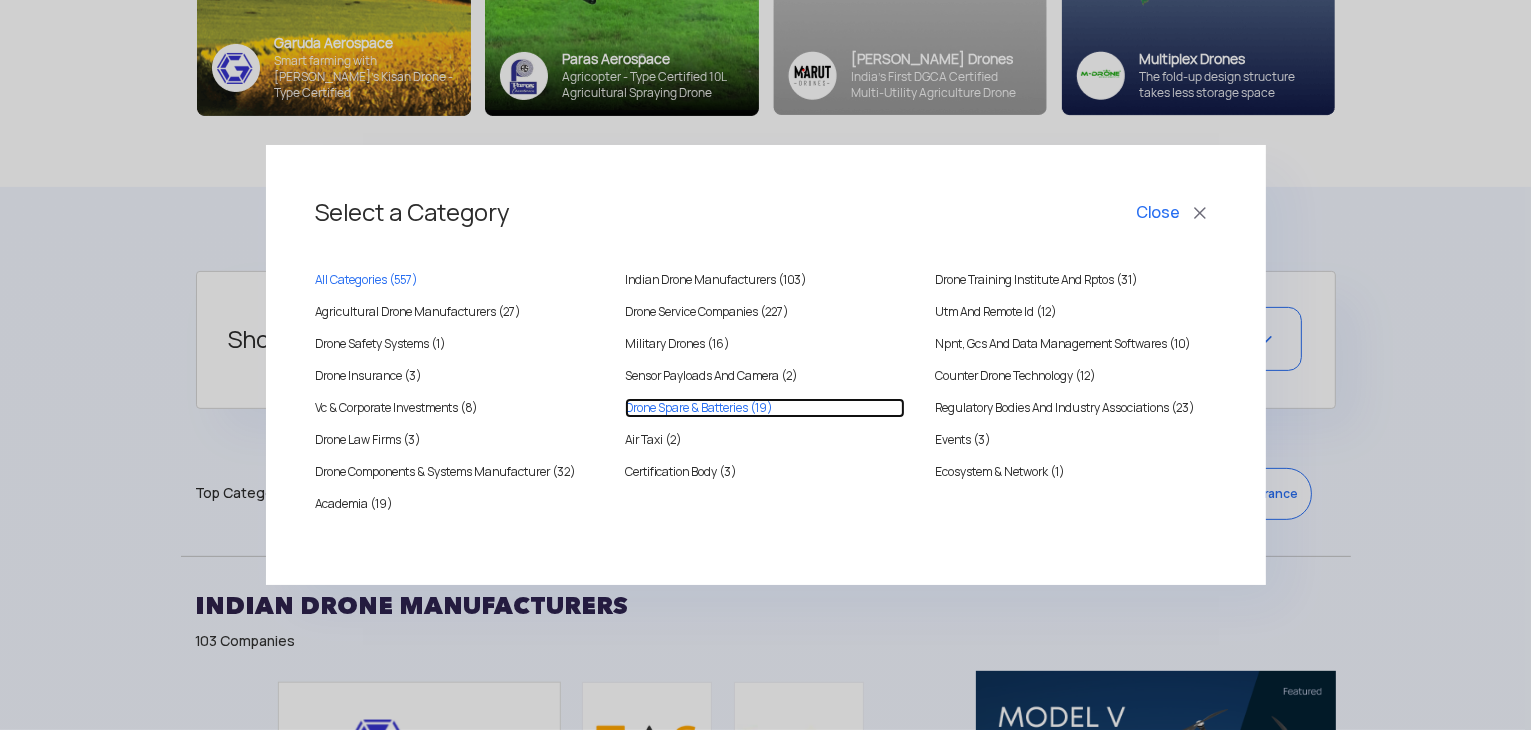 click on "Drone Spare & Batteries (19)" at bounding box center (765, 408) 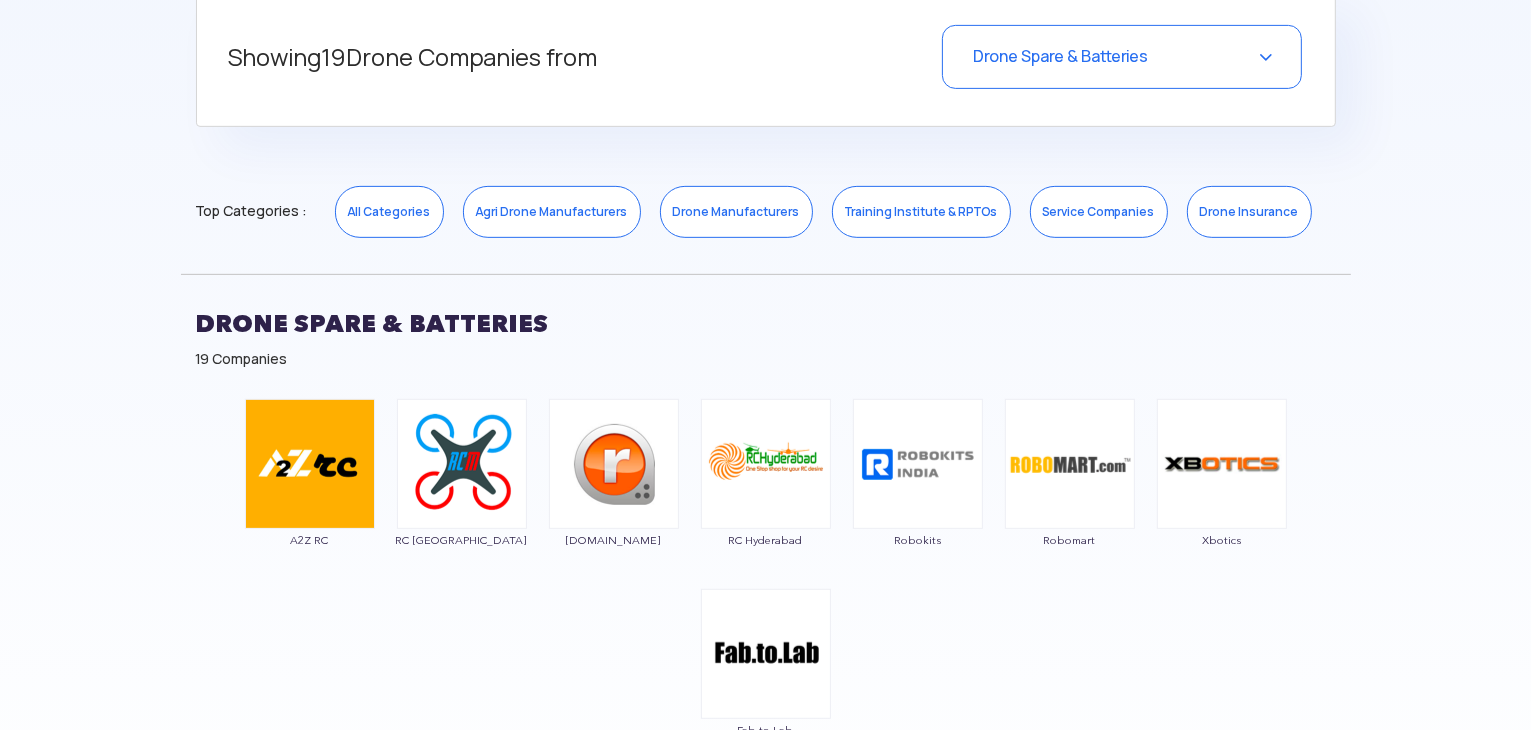 scroll, scrollTop: 1048, scrollLeft: 0, axis: vertical 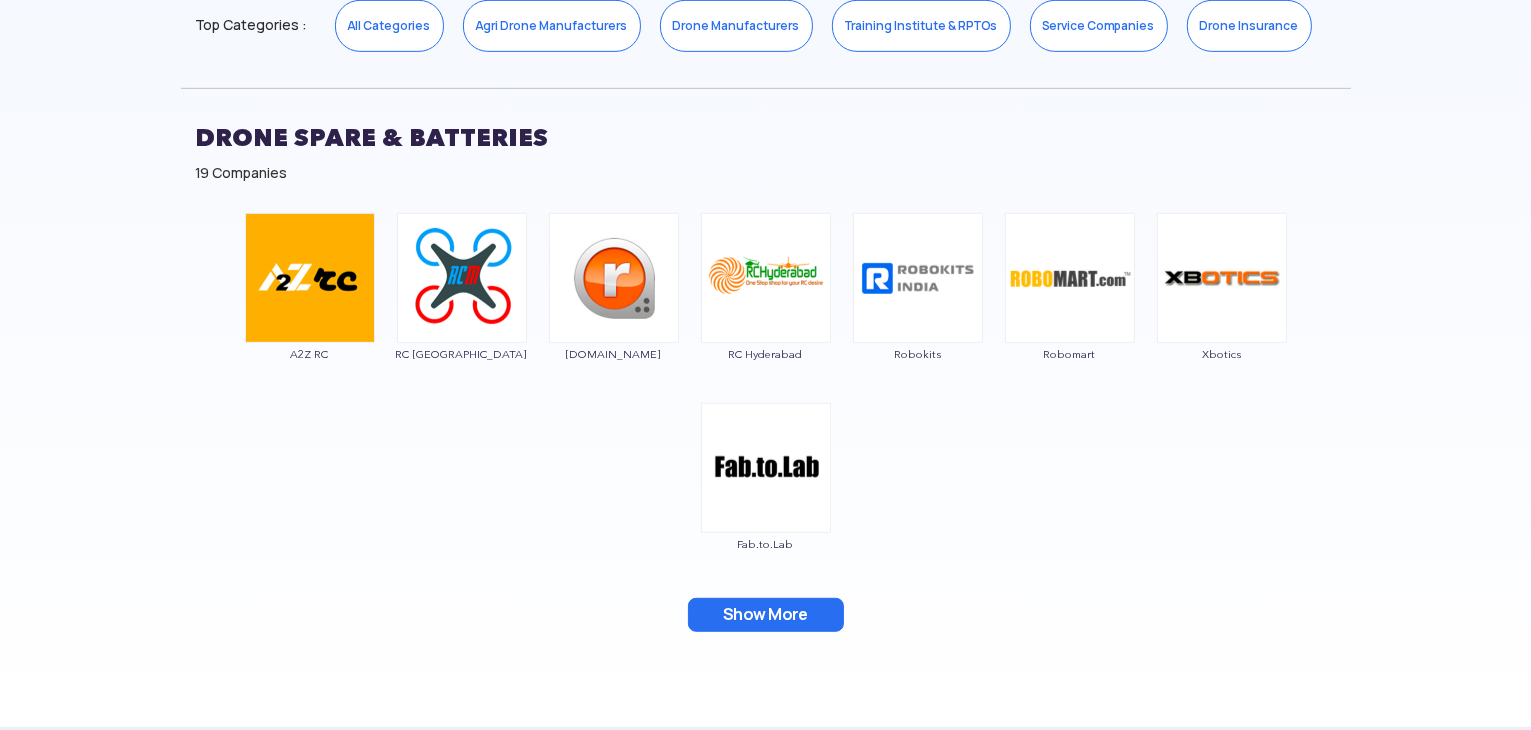 click on "Show More" at bounding box center (766, 615) 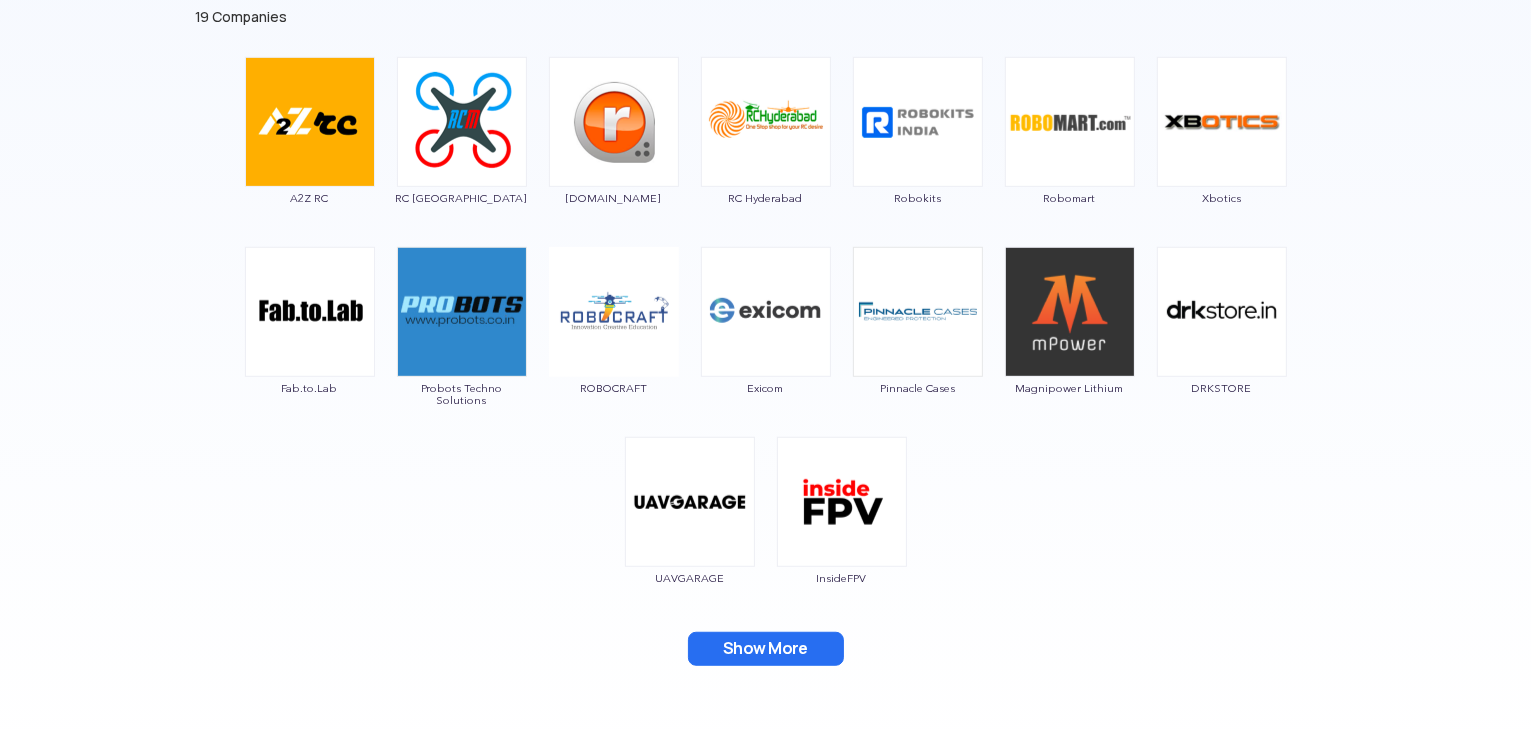 scroll, scrollTop: 1204, scrollLeft: 0, axis: vertical 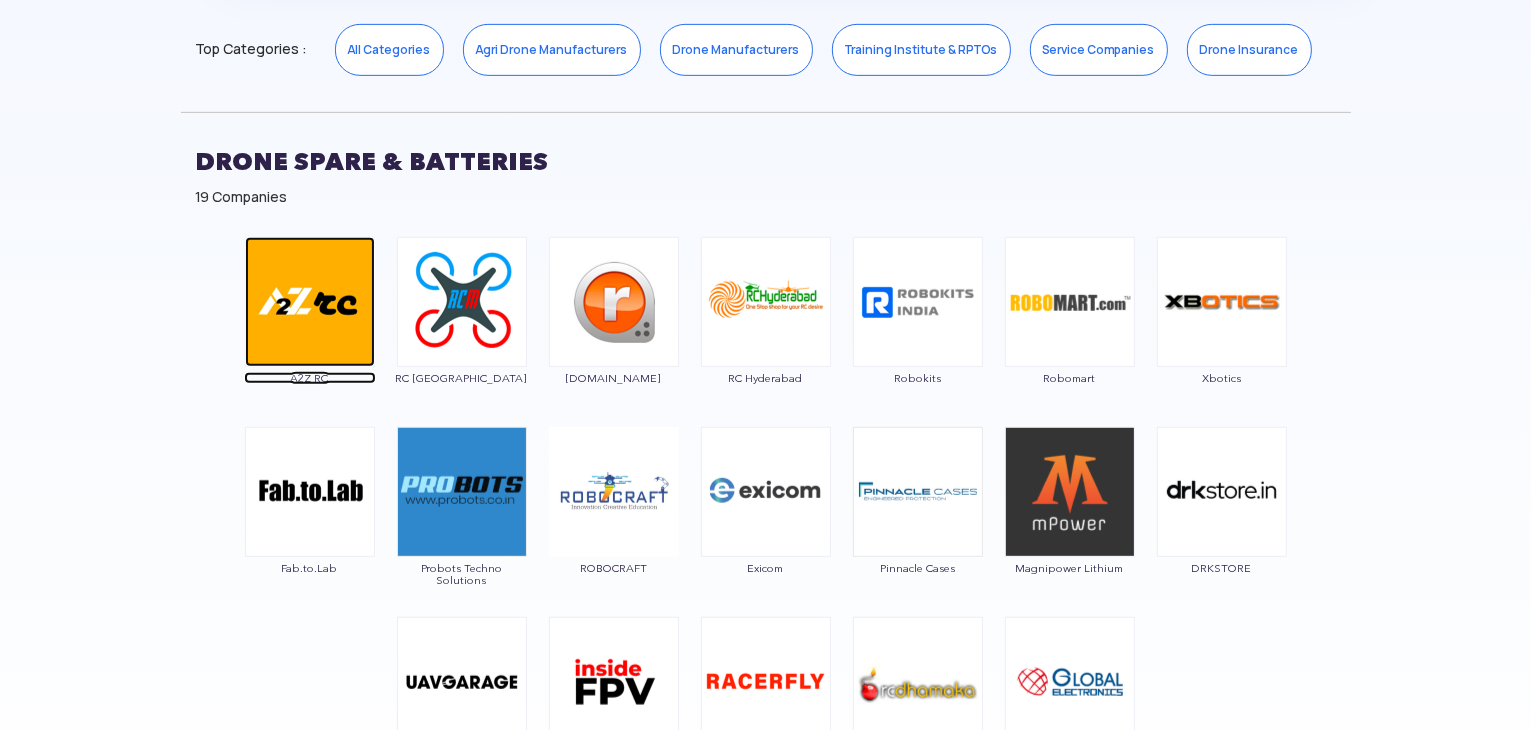 click at bounding box center (310, 302) 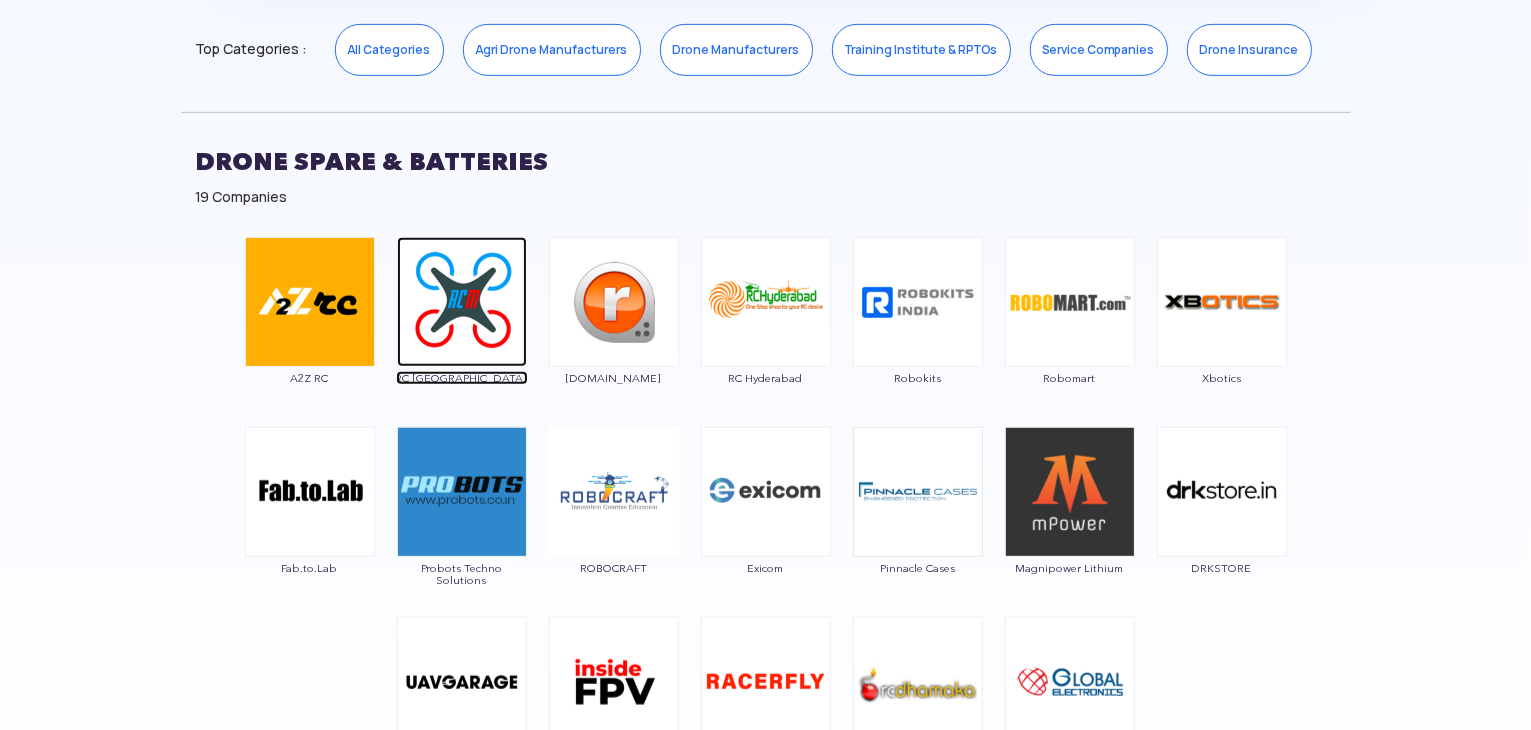 click at bounding box center (462, 302) 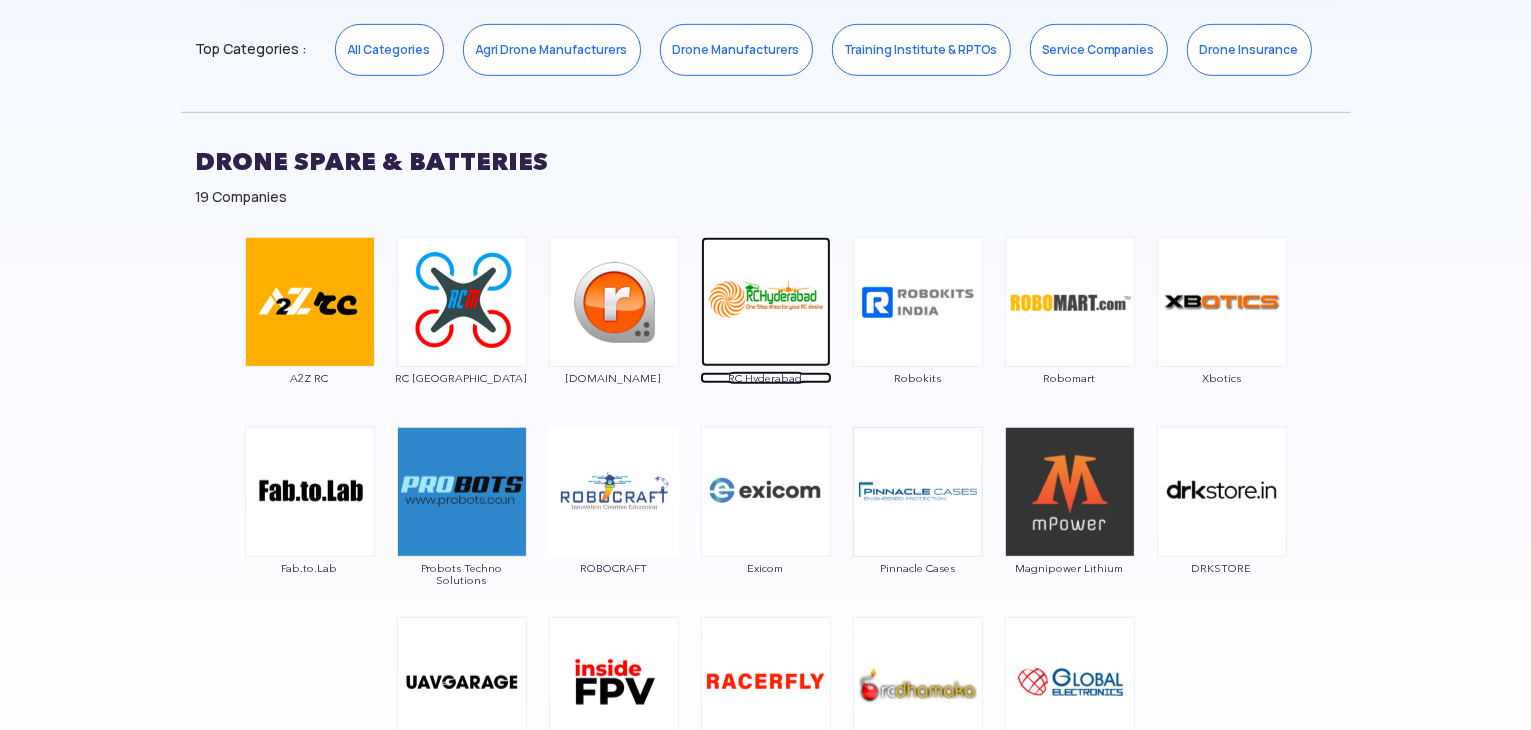click at bounding box center [766, 302] 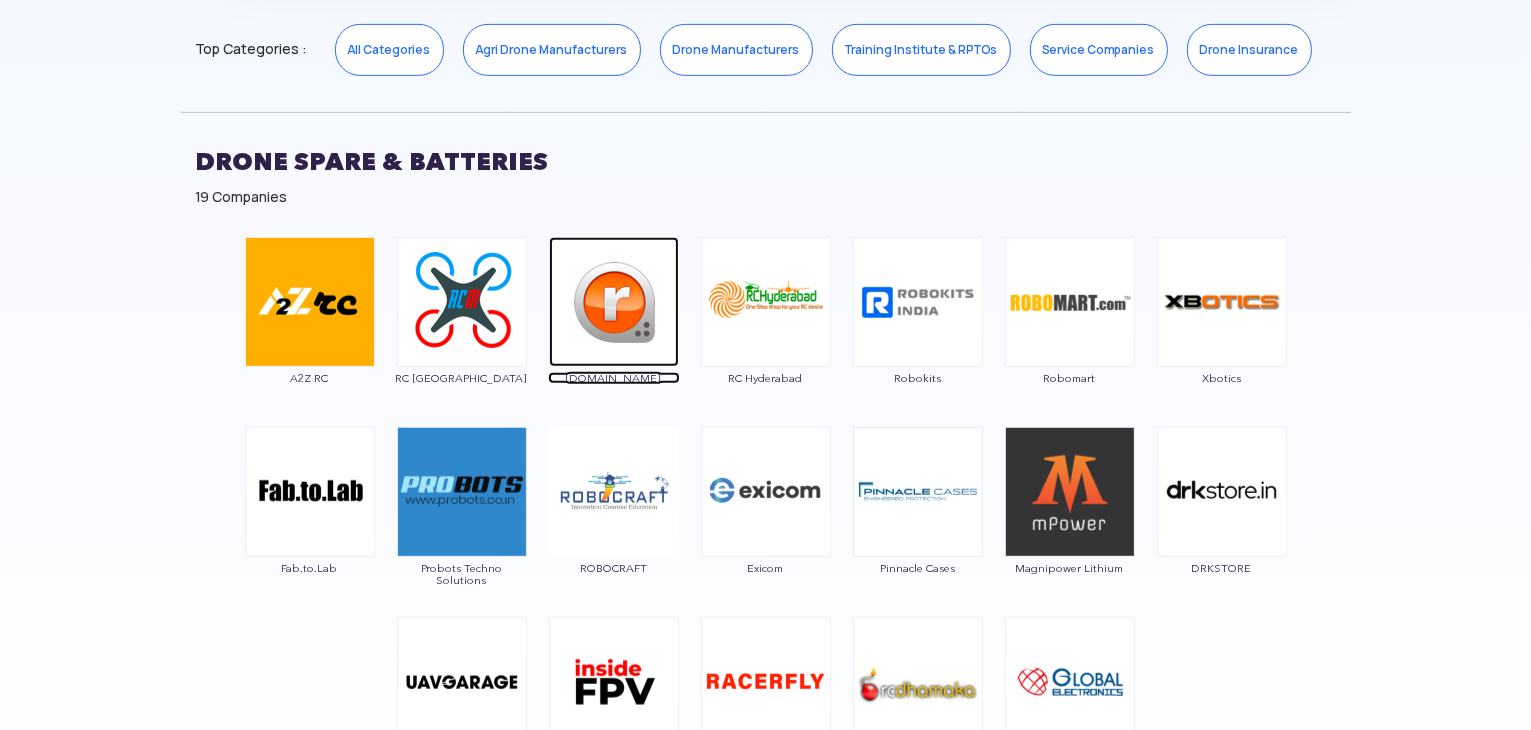 click at bounding box center [614, 302] 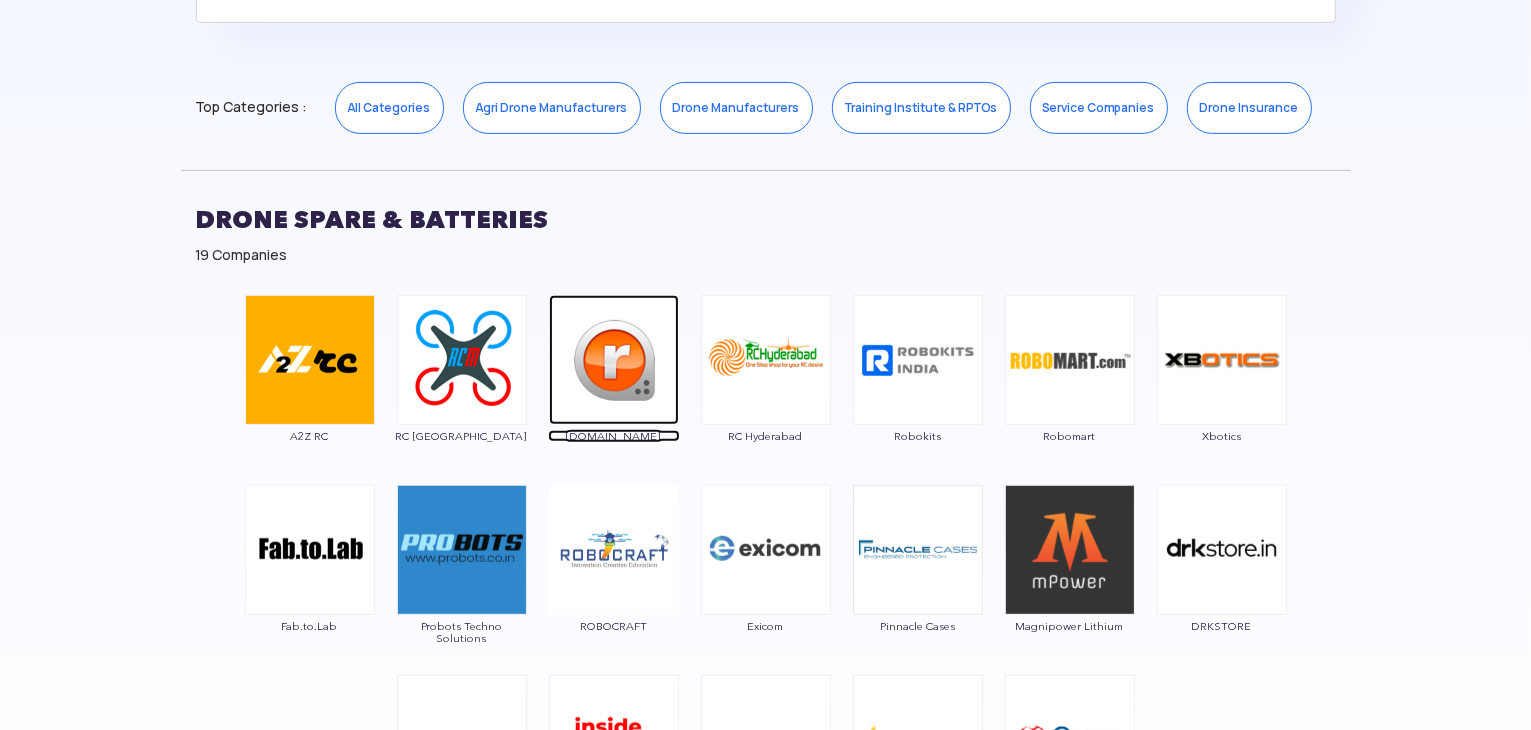 scroll, scrollTop: 960, scrollLeft: 0, axis: vertical 